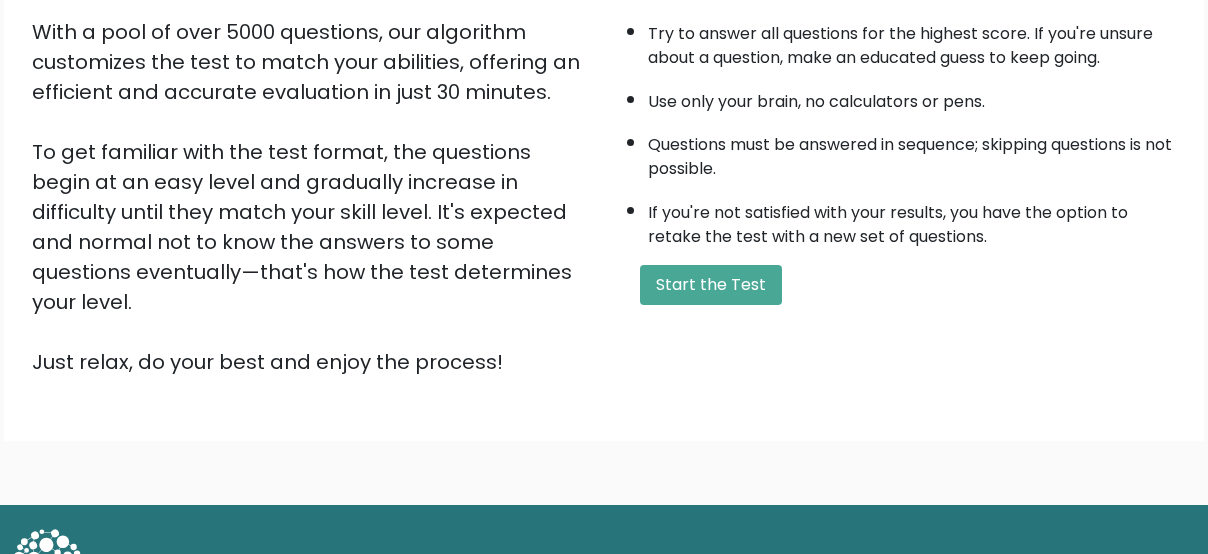 scroll, scrollTop: 362, scrollLeft: 0, axis: vertical 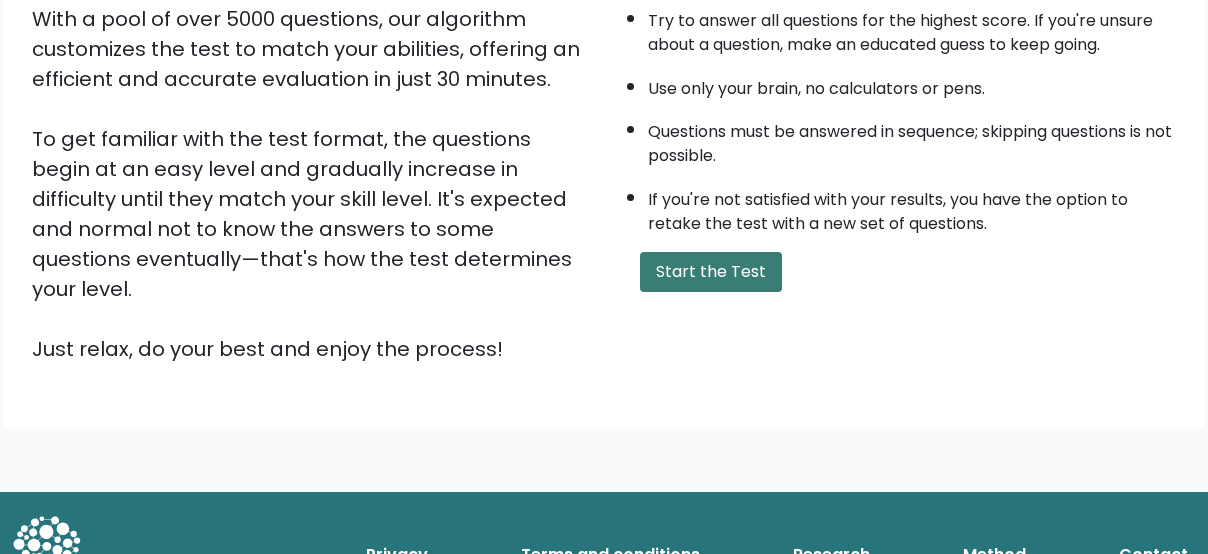click on "Start the Test" at bounding box center [711, 272] 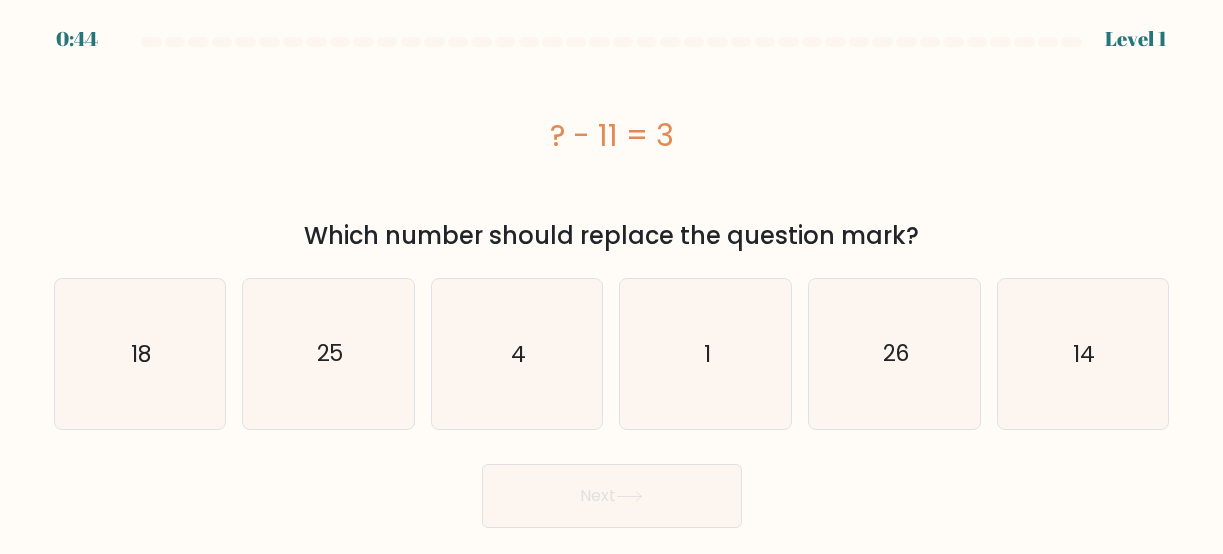 scroll, scrollTop: 0, scrollLeft: 0, axis: both 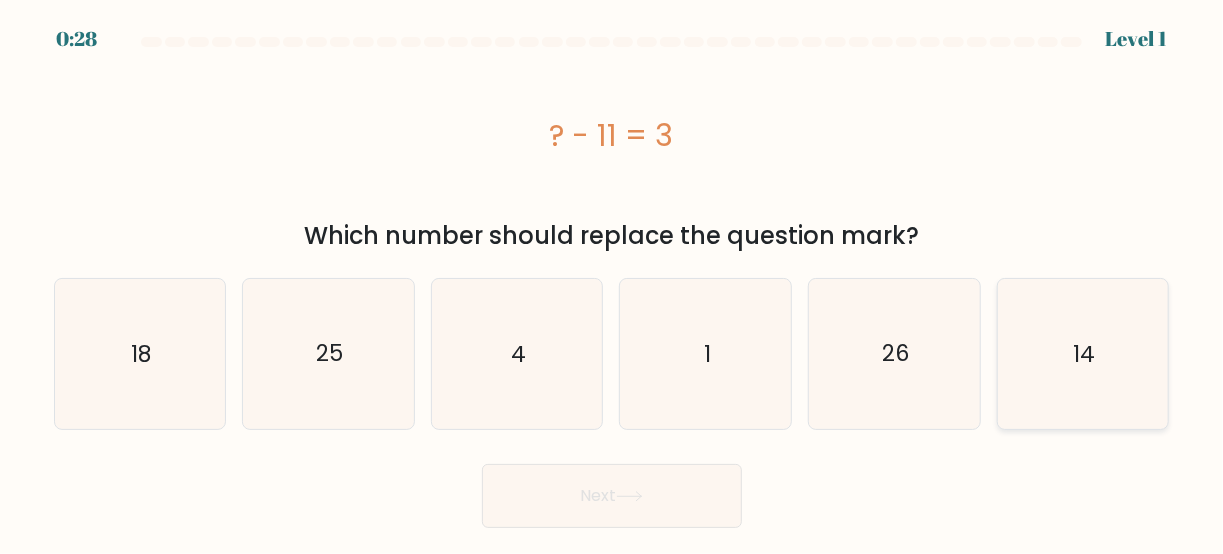 click on "14" 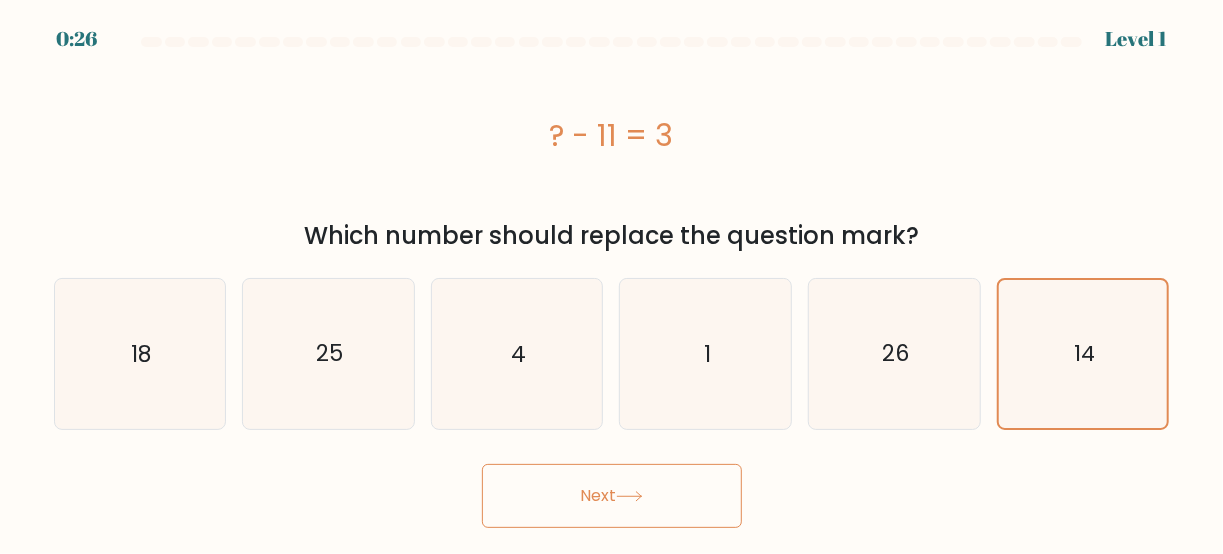 click on "Next" at bounding box center (612, 496) 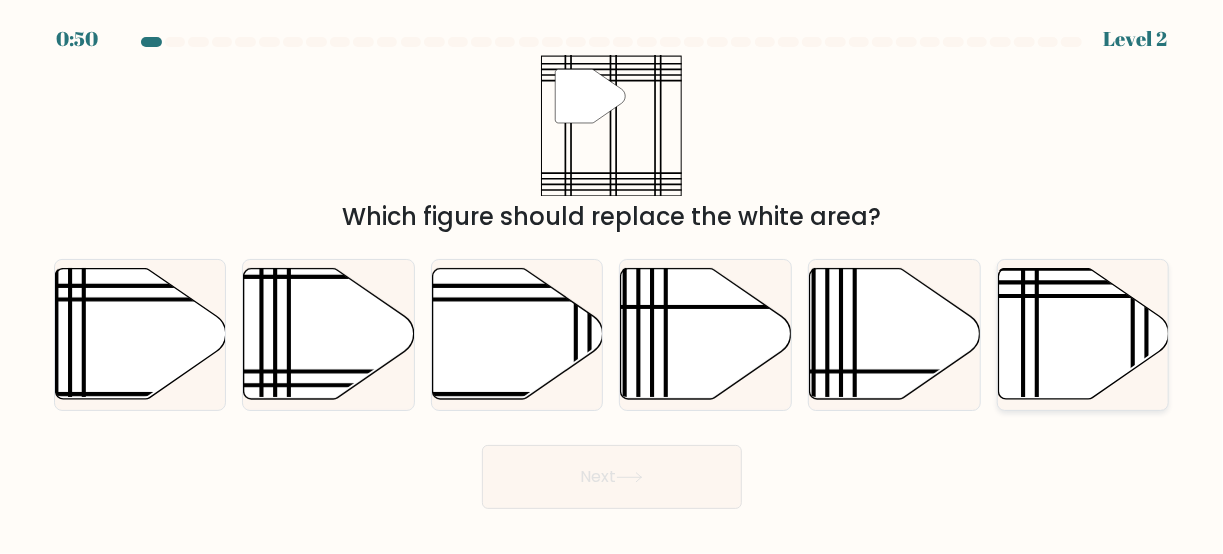 click 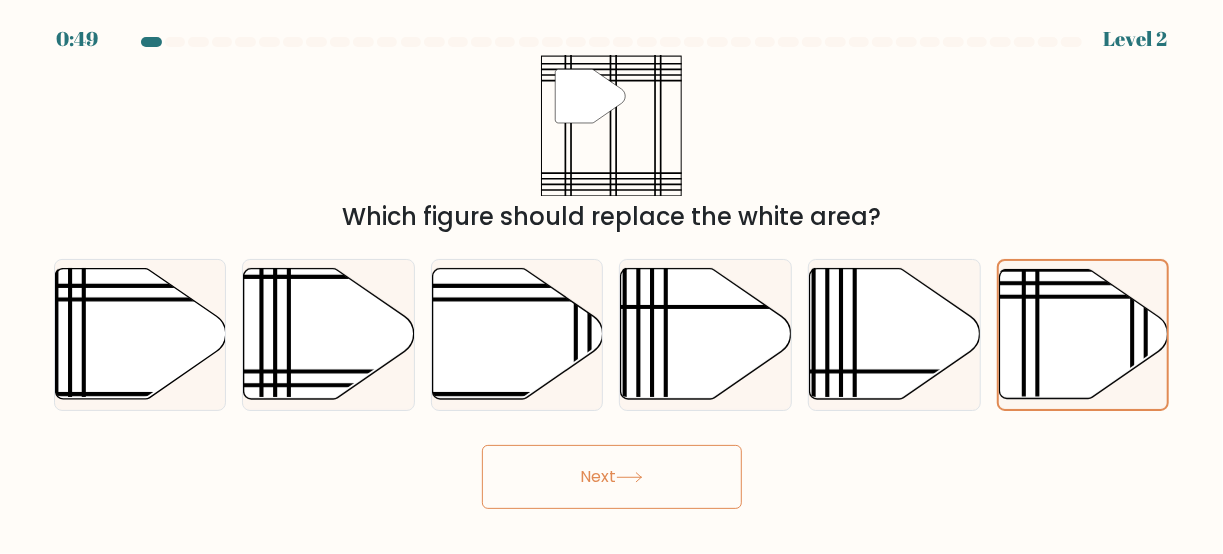click on "Next" at bounding box center (612, 477) 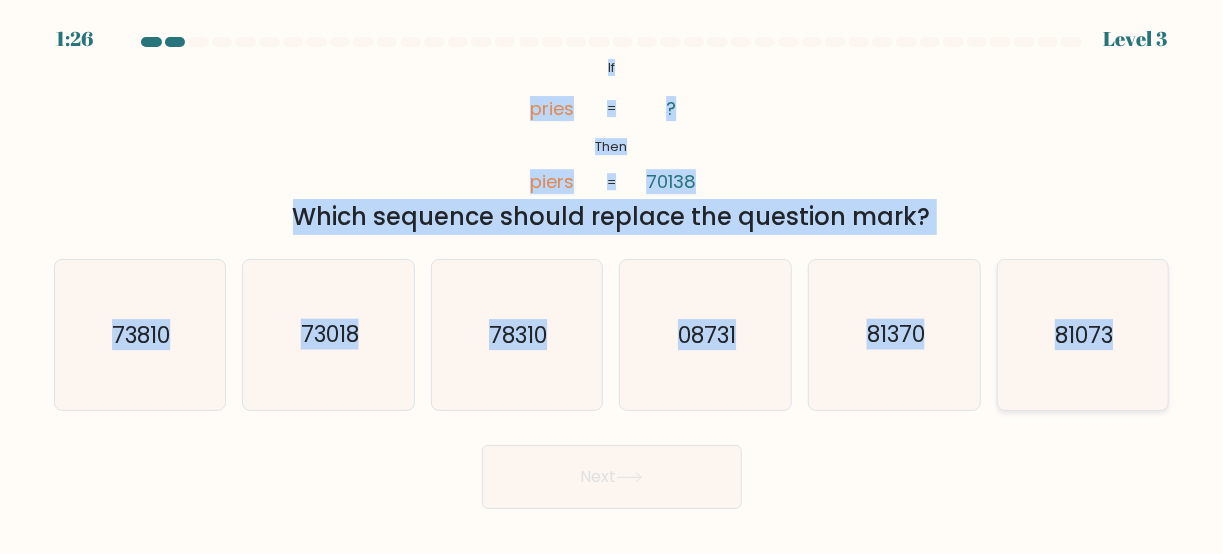 drag, startPoint x: 605, startPoint y: 74, endPoint x: 1154, endPoint y: 373, distance: 625.1416 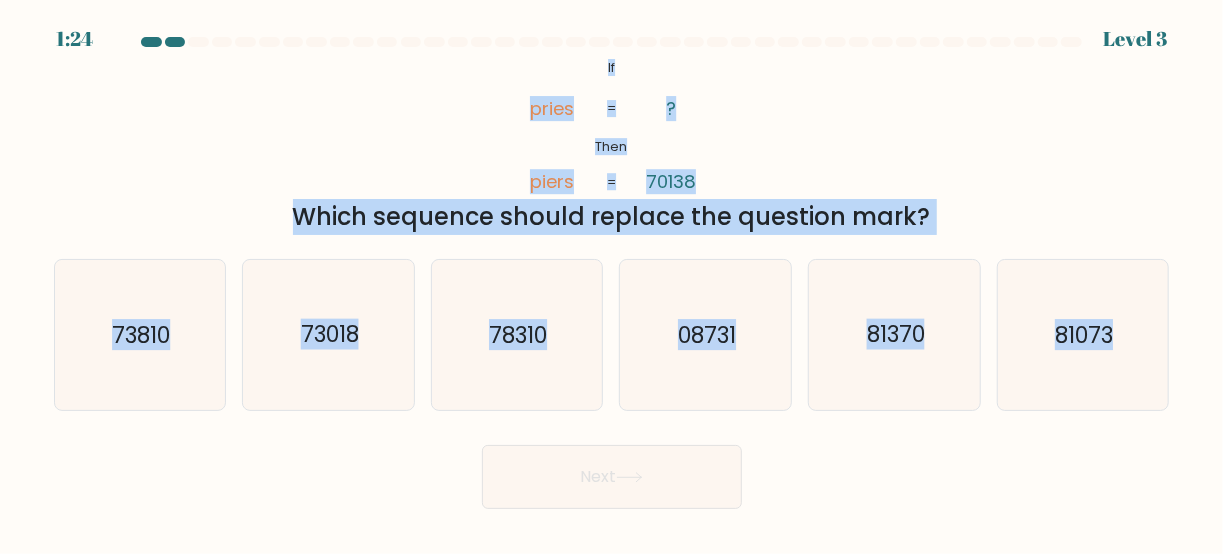 copy on "If       Then       pries       piers       ?       70138       =       =
Which sequence should replace the question mark?
a.
73810
b.
73018
c.
78310
d.
08731
e.
81370
f.
81073" 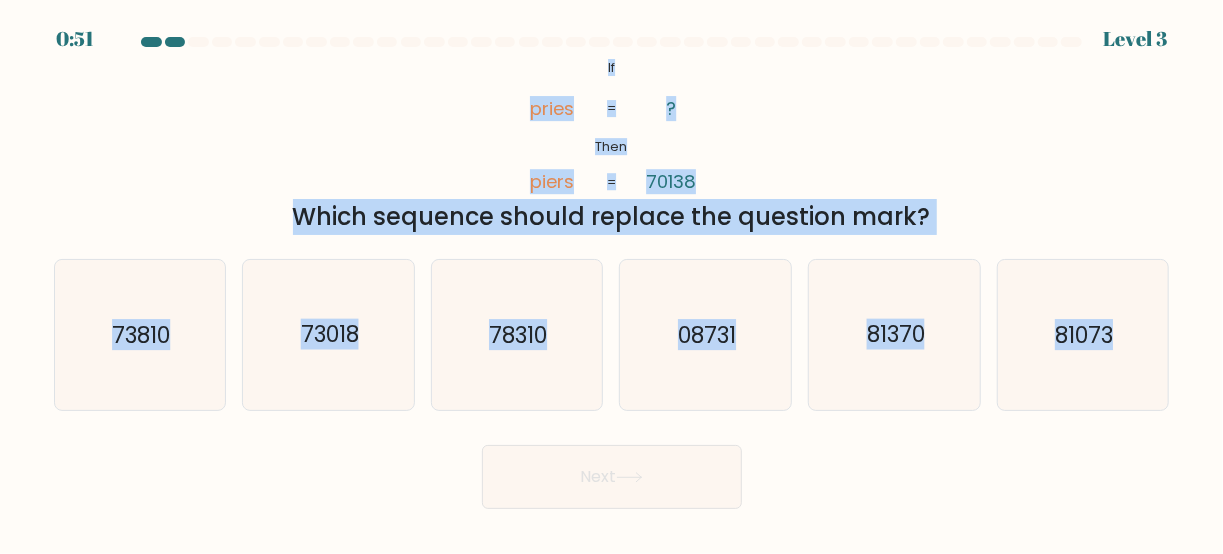 click on "@import url('https://fonts.googleapis.com/css?family=Abril+Fatface:400,100,100italic,300,300italic,400italic,500,500italic,700,700italic,900,900italic');           If       Then       pries       piers       ?       70138       =       =
Which sequence should replace the question mark?" at bounding box center (612, 145) 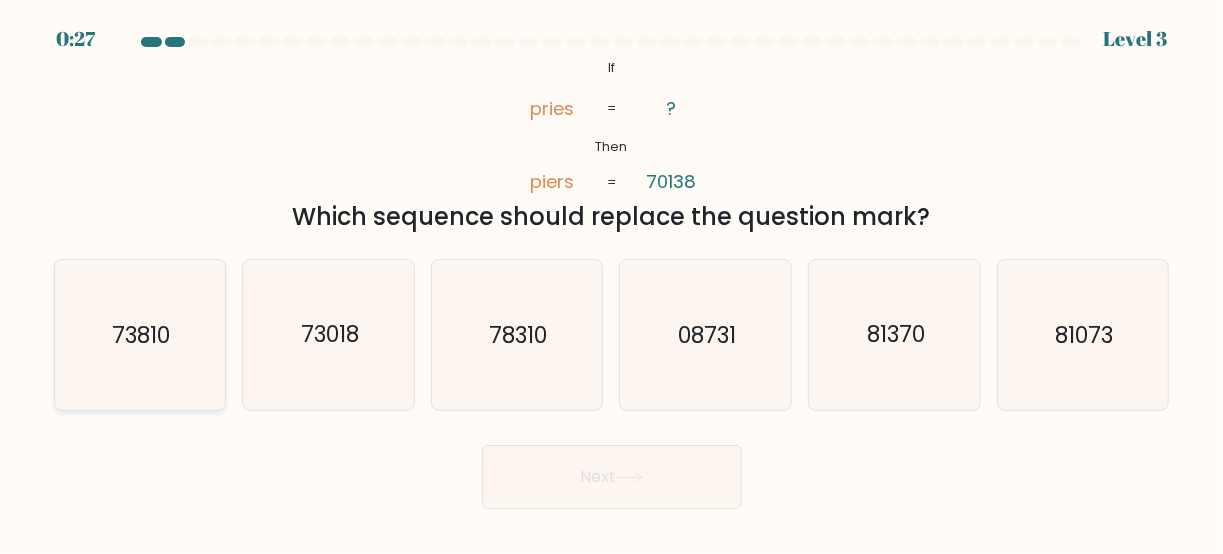 click on "73810" 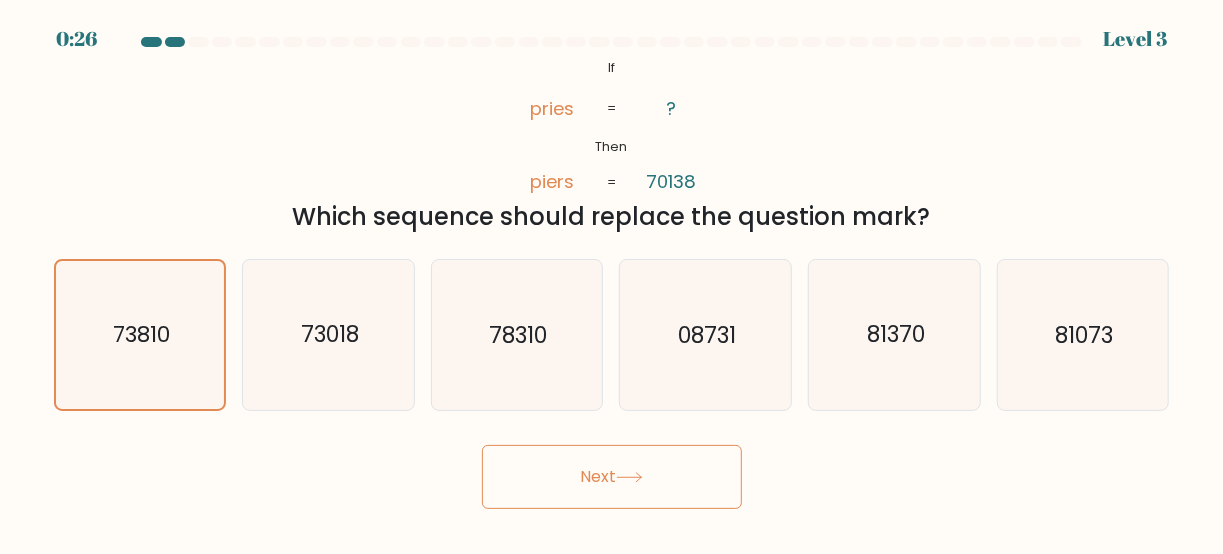 click 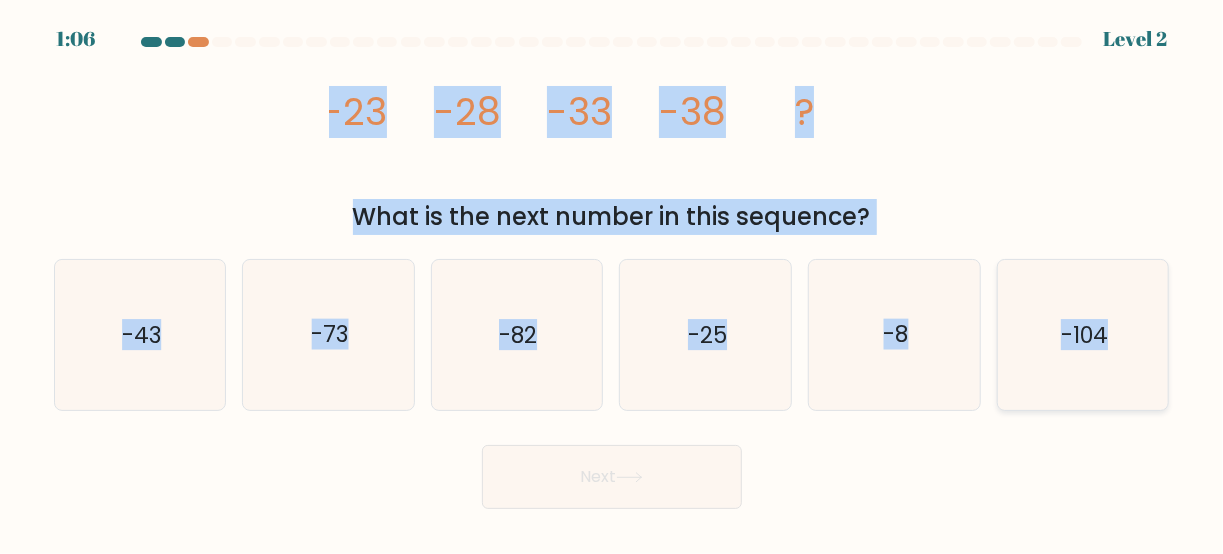 drag, startPoint x: 323, startPoint y: 111, endPoint x: 1136, endPoint y: 361, distance: 850.5698 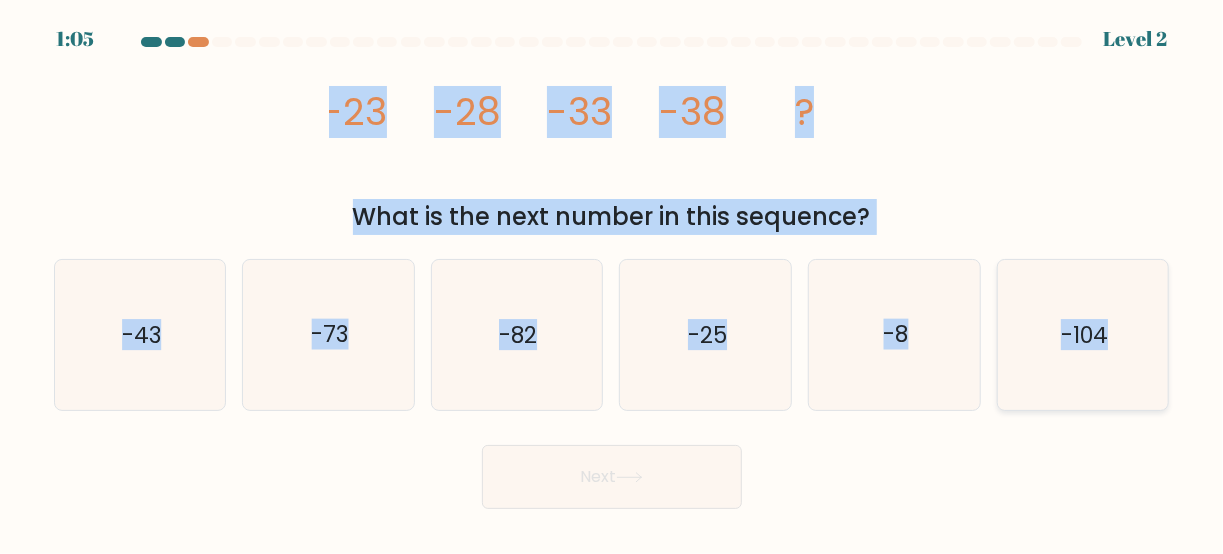 copy on "-23
-28
-33
-38
?
What is the next number in this sequence?
a.
-43
b.
-73
c.
-82
d.
-25
e.
-8
f.
-104" 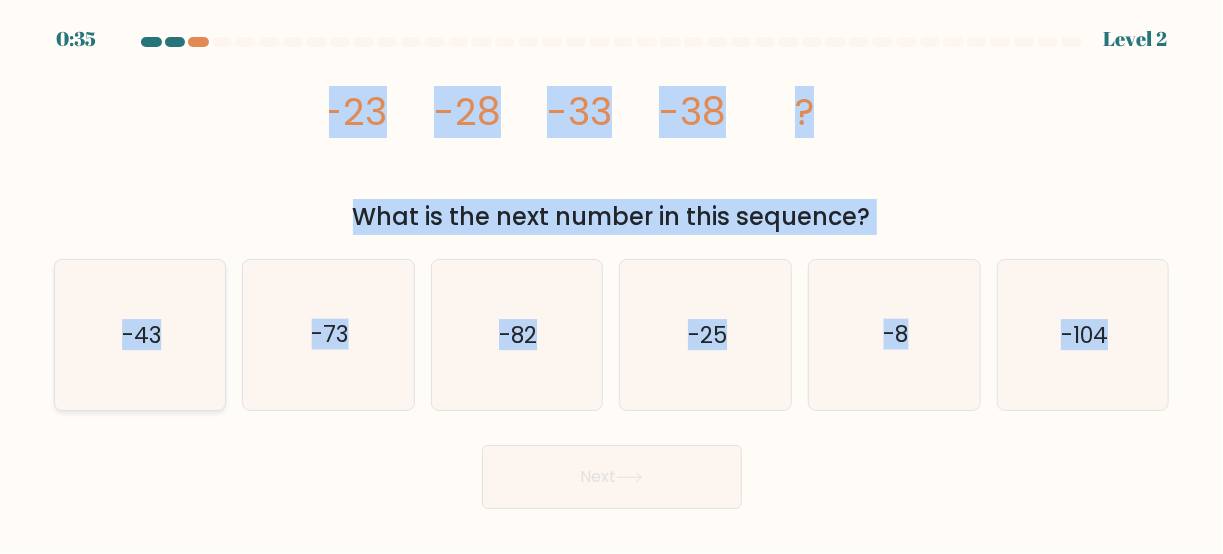click on "-43" 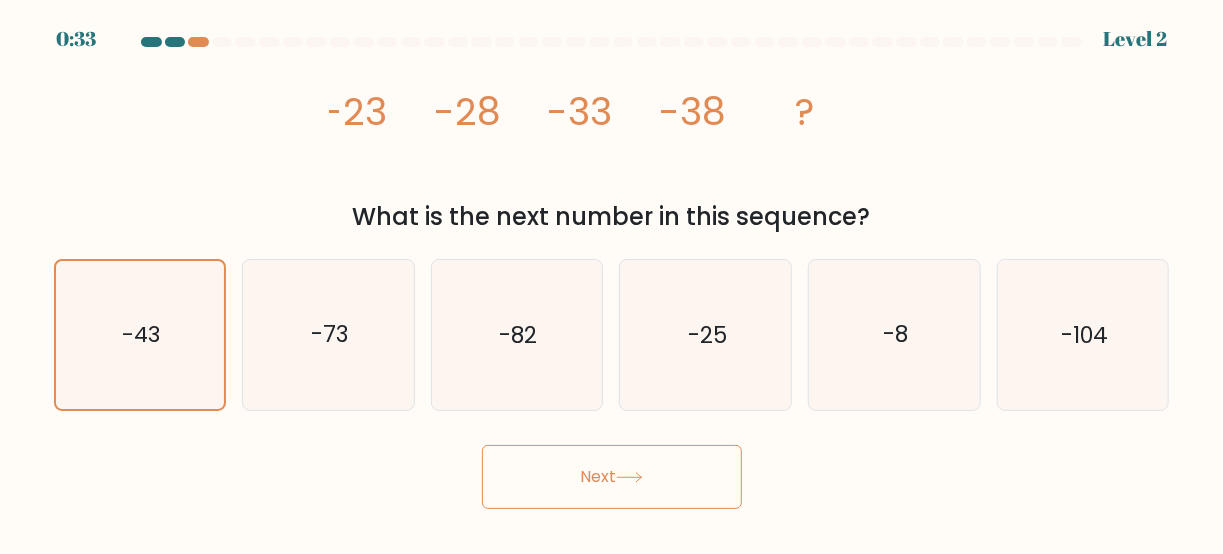 click on "Next" at bounding box center [612, 477] 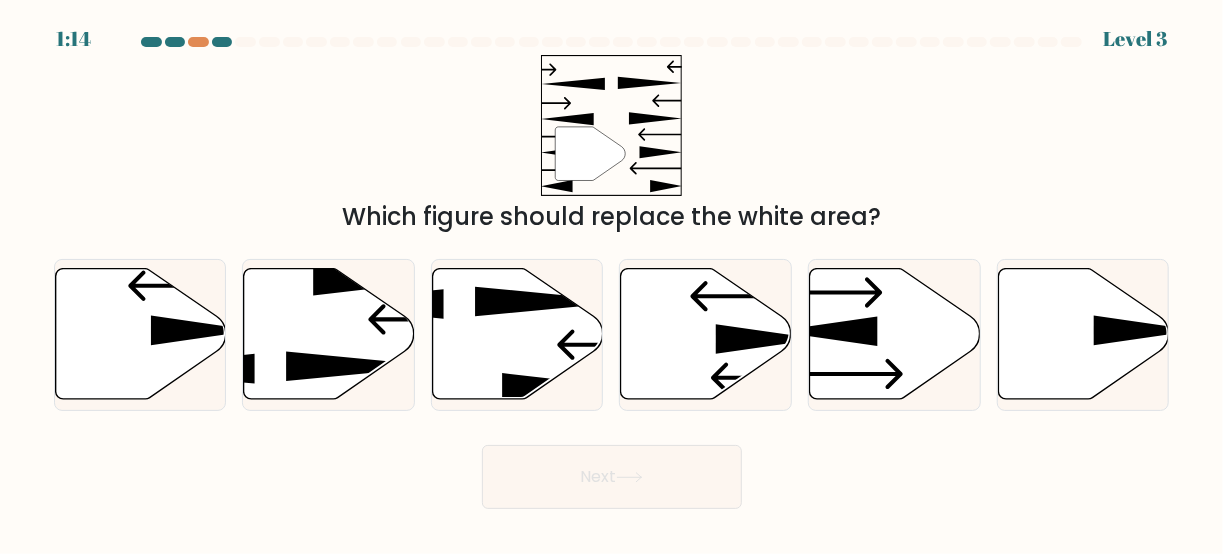 drag, startPoint x: 534, startPoint y: 73, endPoint x: 687, endPoint y: 123, distance: 160.96272 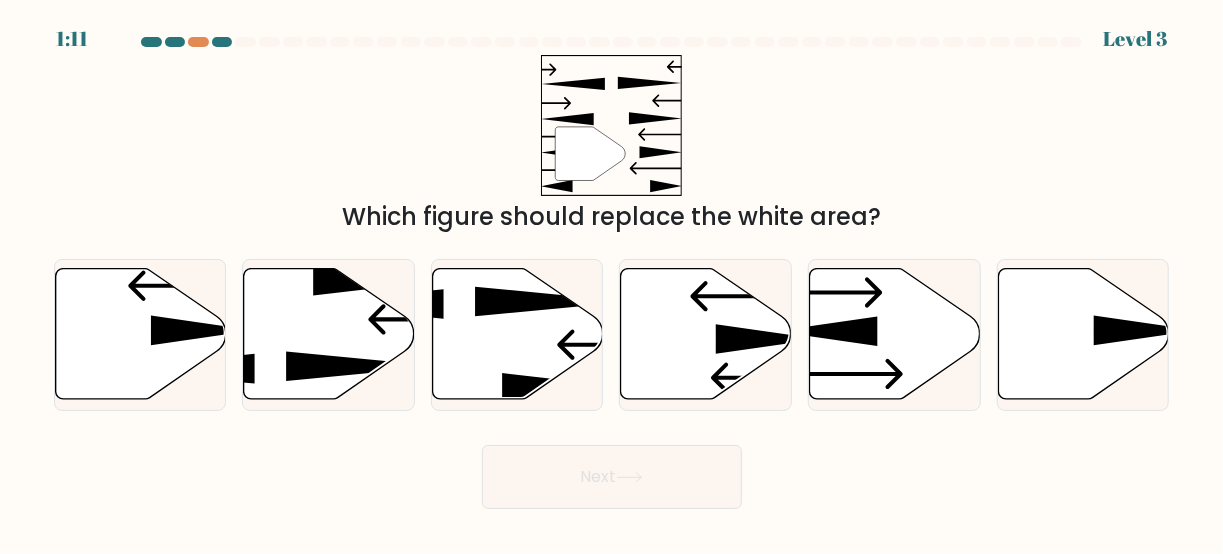 drag, startPoint x: 527, startPoint y: 55, endPoint x: 848, endPoint y: 230, distance: 365.6036 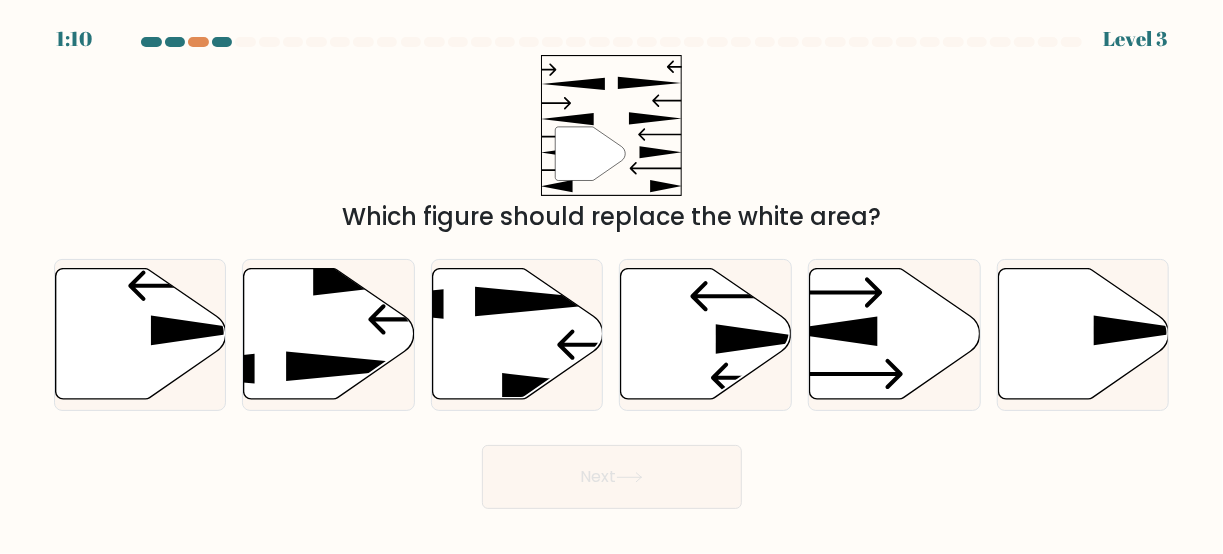 click on ""
Which figure should replace the white area?" at bounding box center (612, 145) 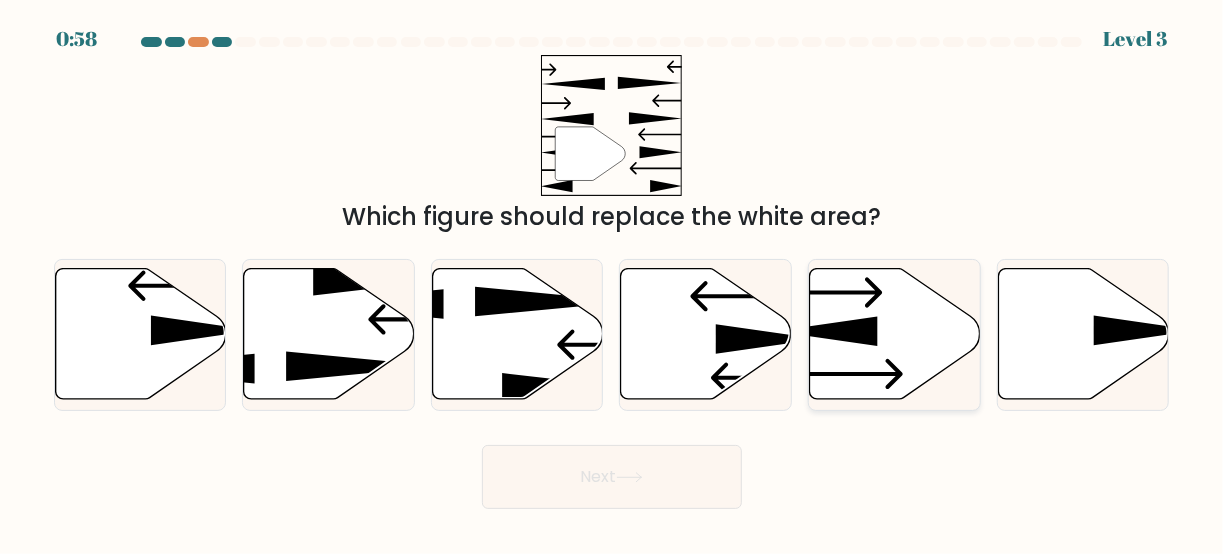 click 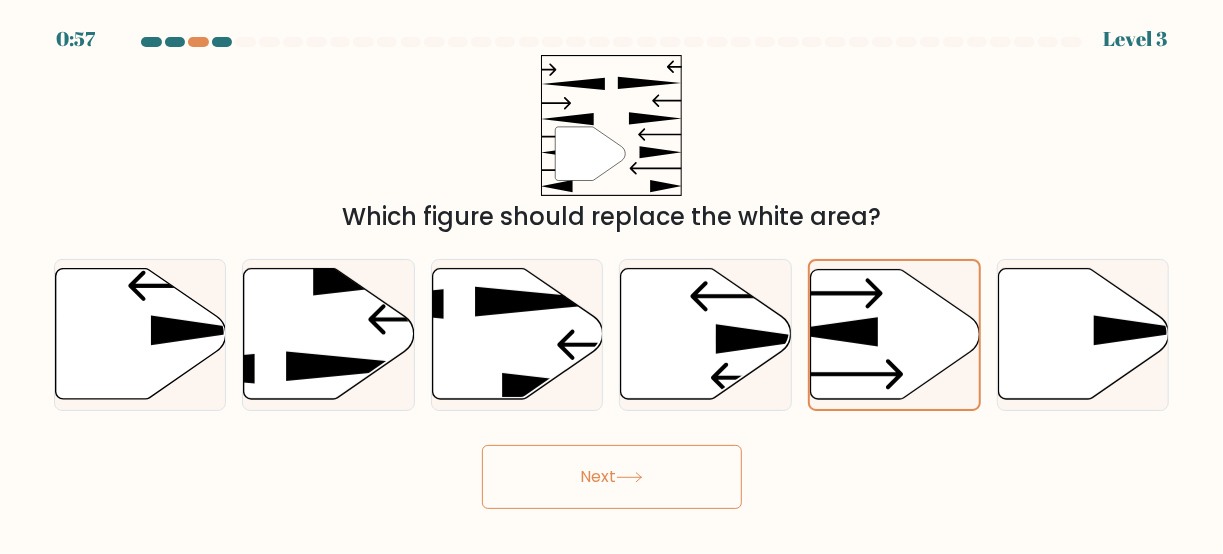 click on "Next" at bounding box center [612, 477] 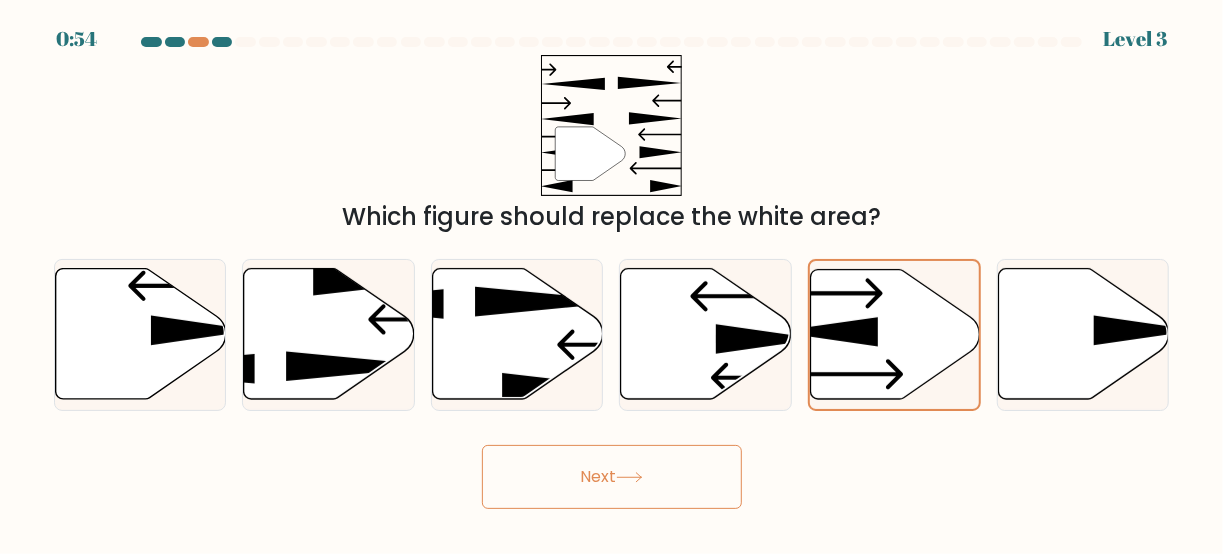 click on "Next" at bounding box center [612, 477] 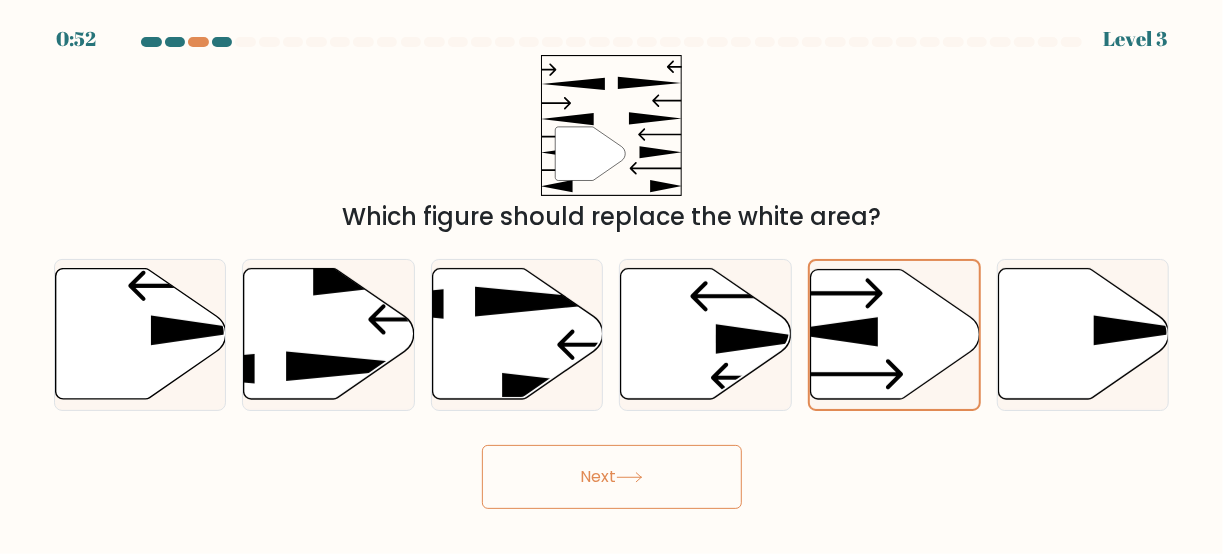 click on "Next" at bounding box center (612, 477) 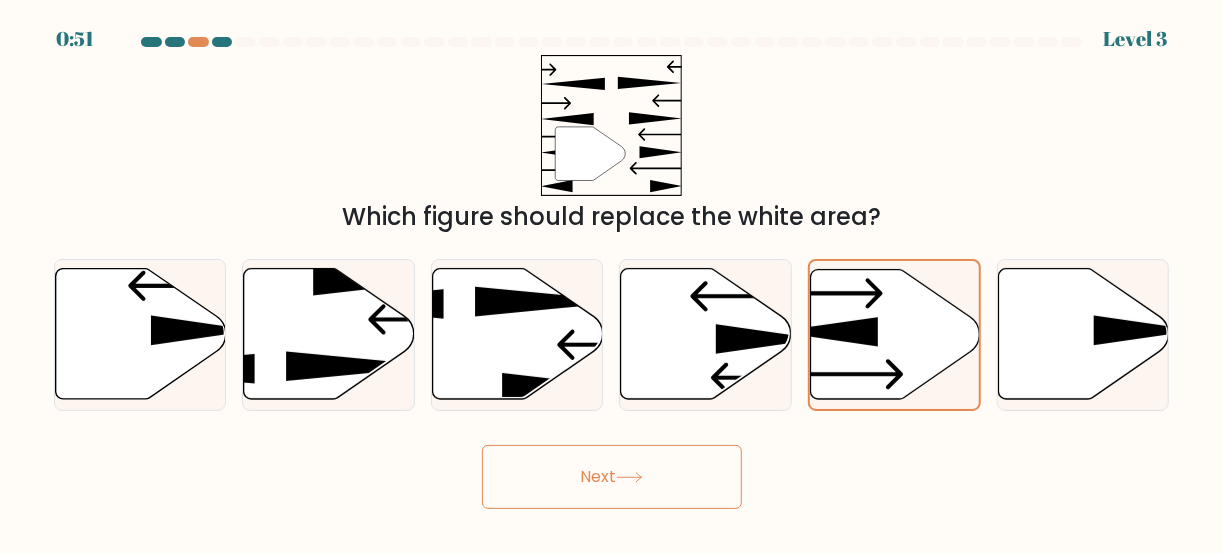 click on "Next" at bounding box center (612, 477) 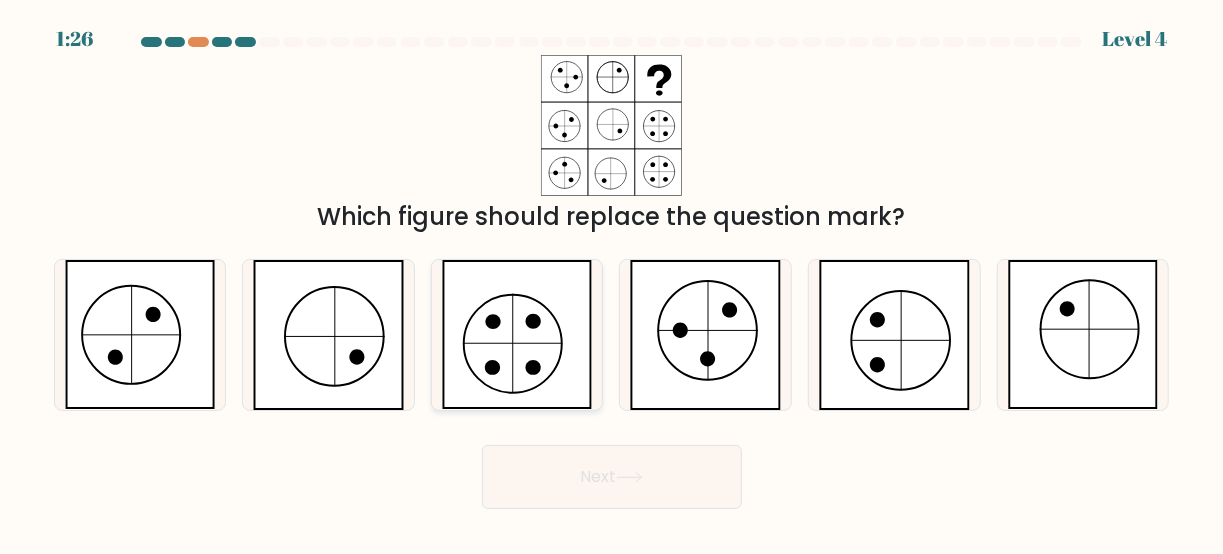 click 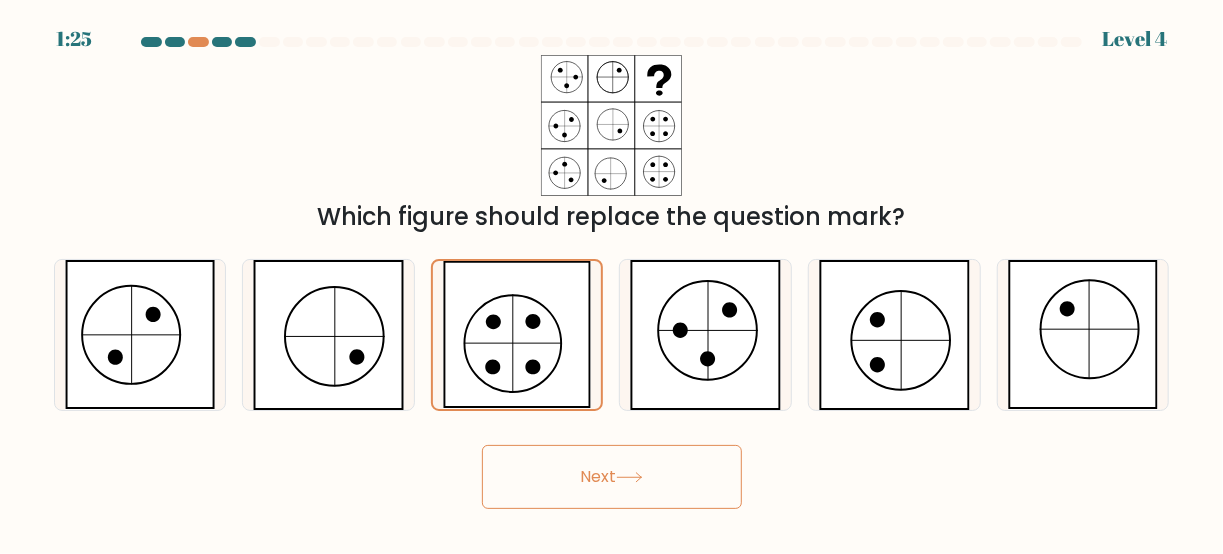click on "Next" at bounding box center [612, 477] 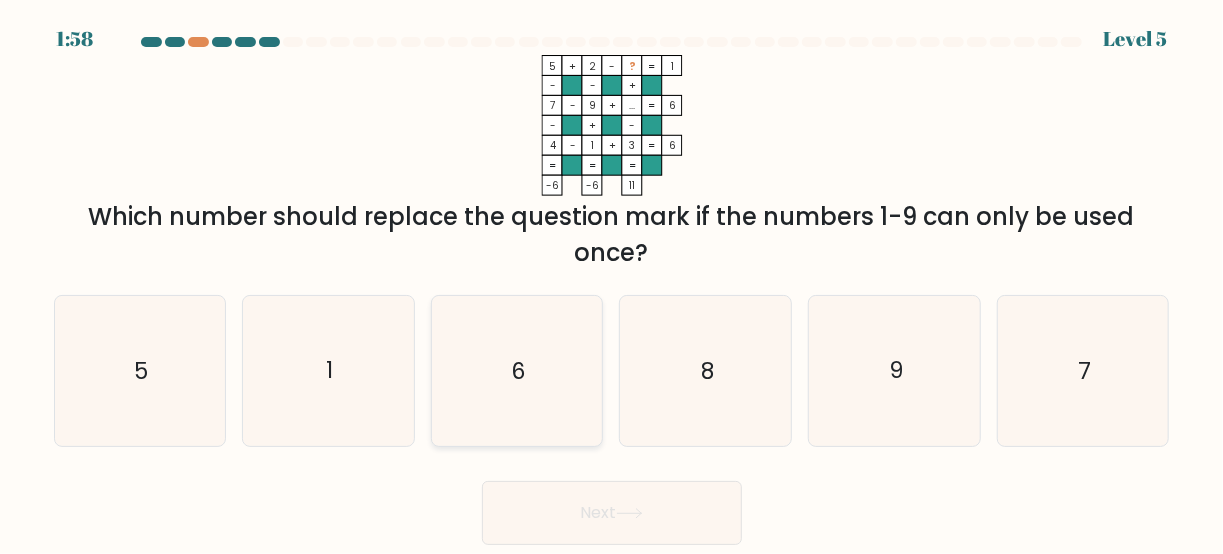 click on "6" 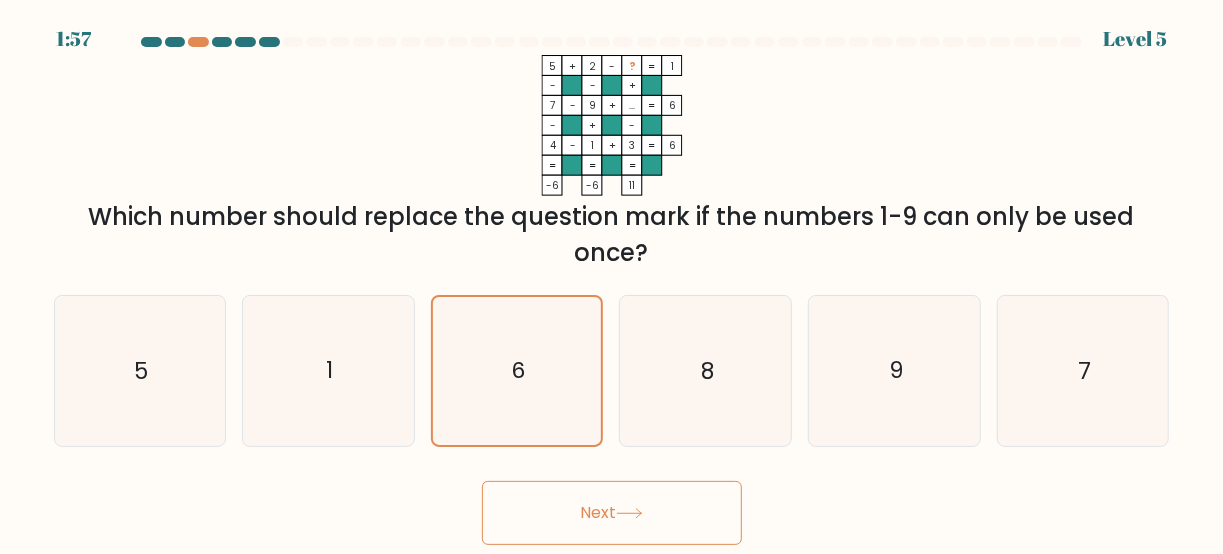 click on "Next" at bounding box center (612, 513) 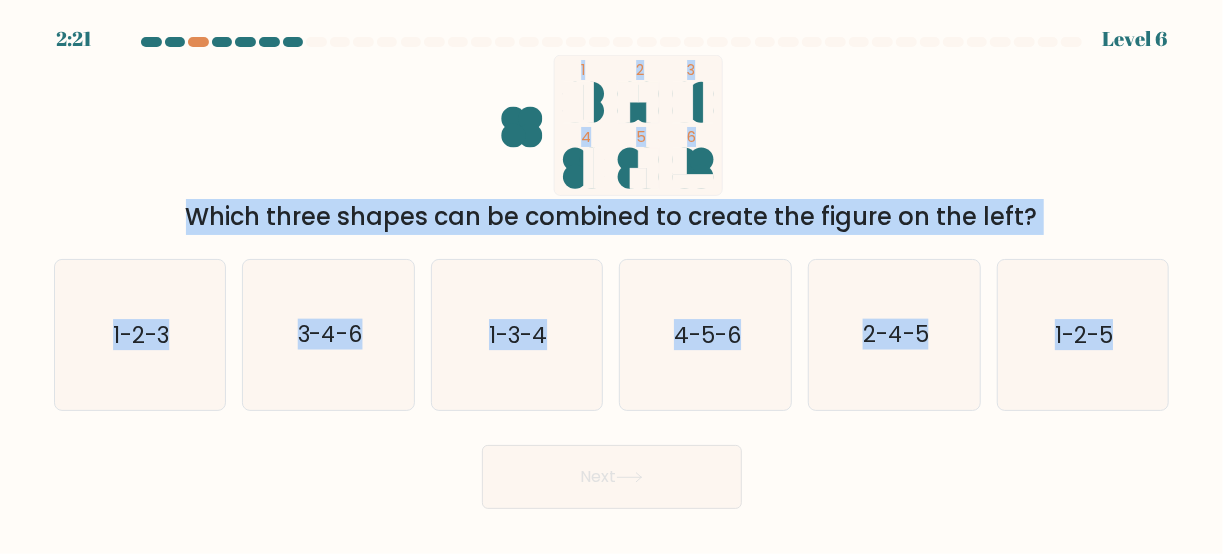drag, startPoint x: 579, startPoint y: 76, endPoint x: 1065, endPoint y: 417, distance: 593.69775 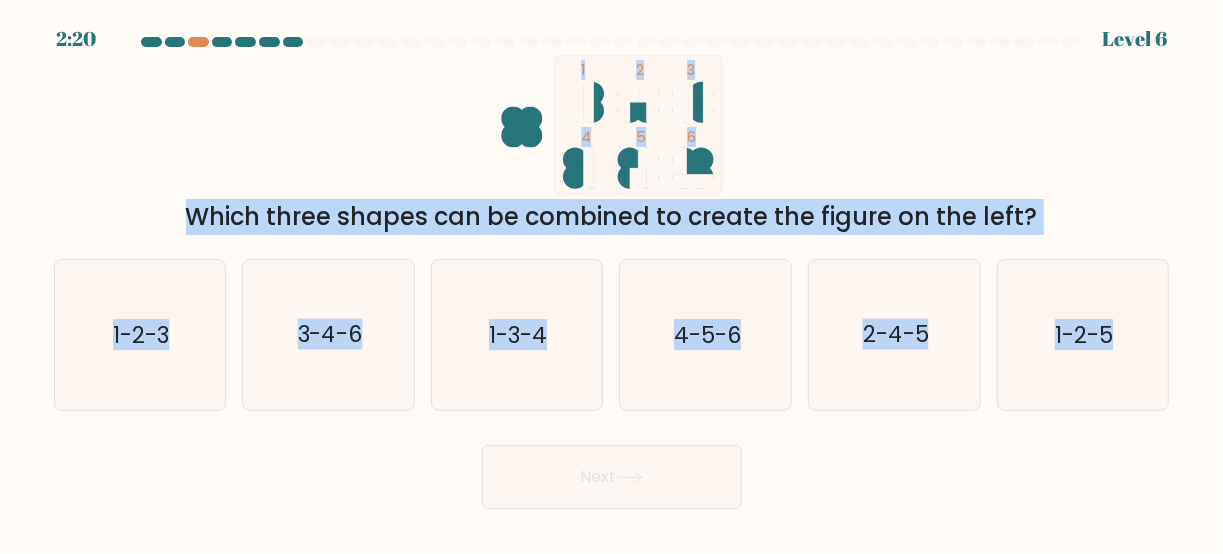 copy on "1
2
3
4
5
6
Which three shapes can be combined to create the figure on the left?
a.
1-2-3
b.
3-4-6
c.
1-3-4
d.
4-5-6
e.
2-4-5
f.
1-2-5" 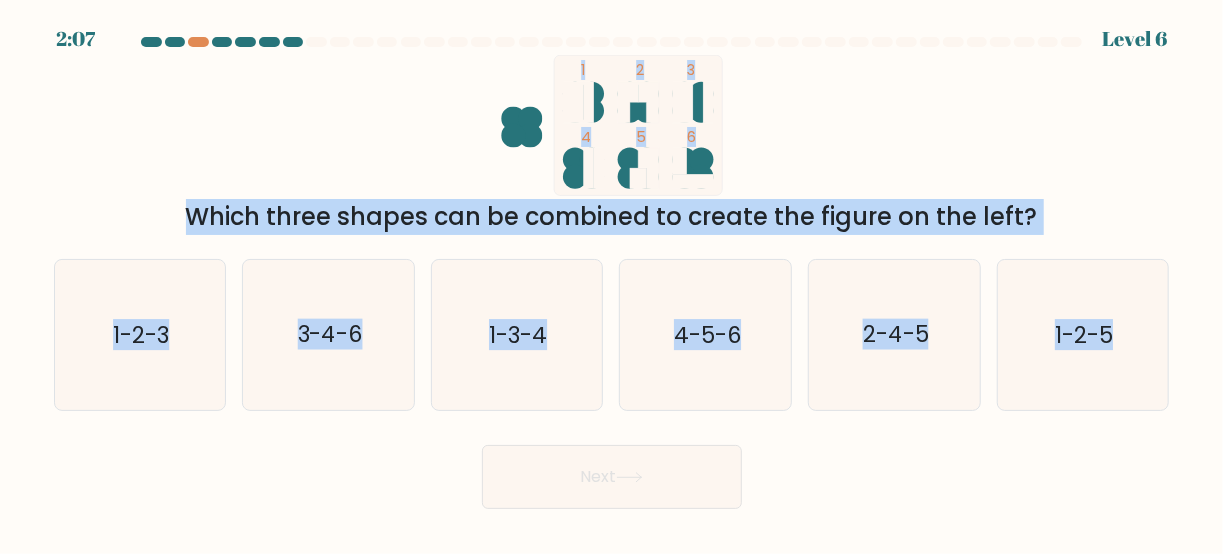 click on "1
2
3
4
5
6" 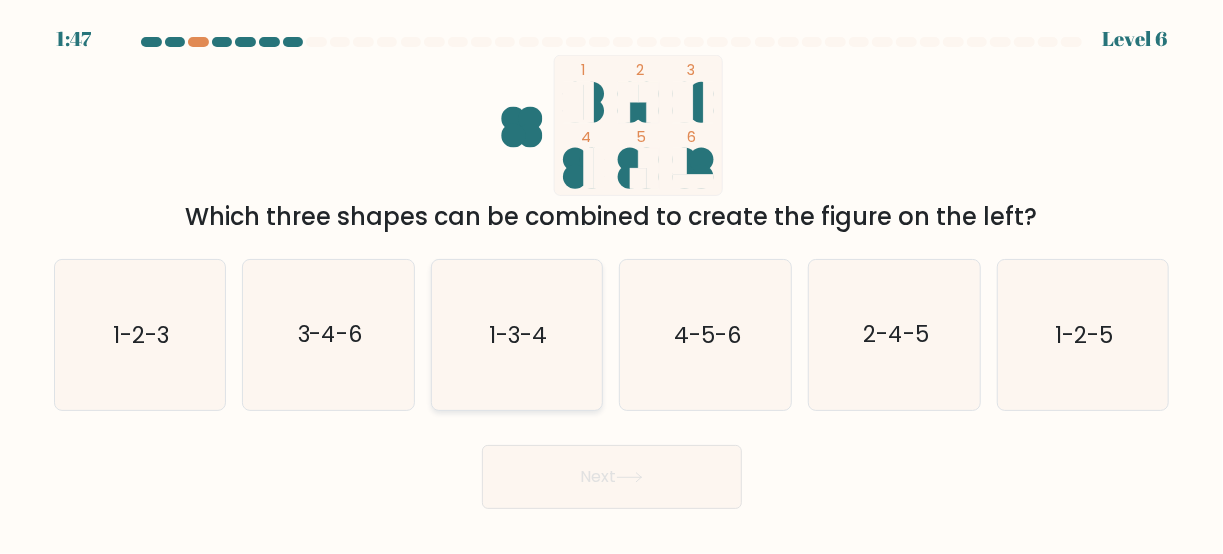 click on "1-3-4" 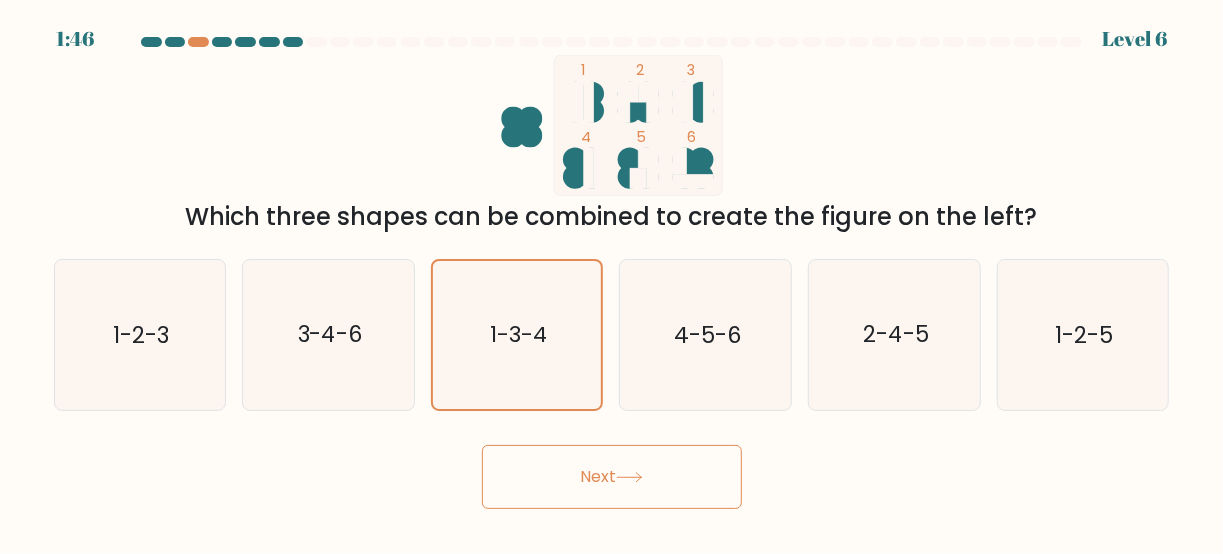 click on "Next" at bounding box center [612, 477] 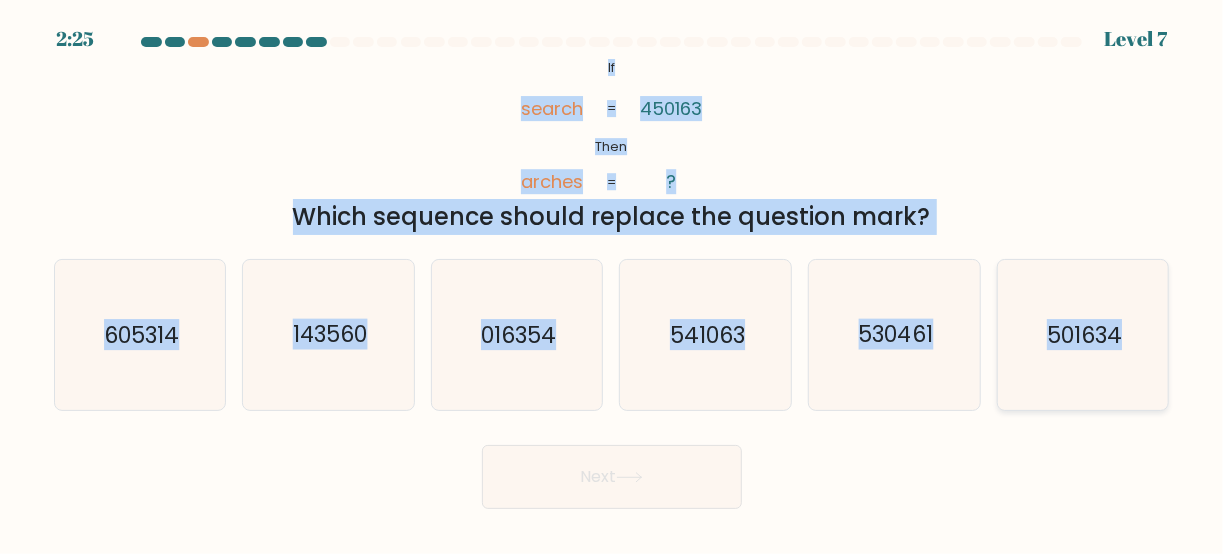 drag, startPoint x: 593, startPoint y: 71, endPoint x: 1161, endPoint y: 368, distance: 640.9626 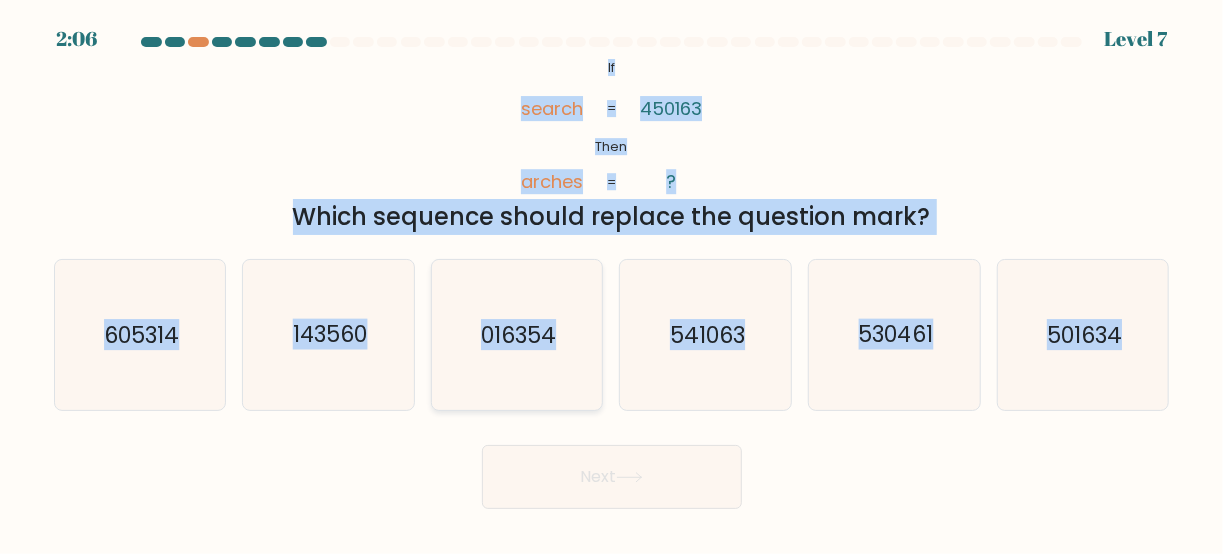 click on "016354" 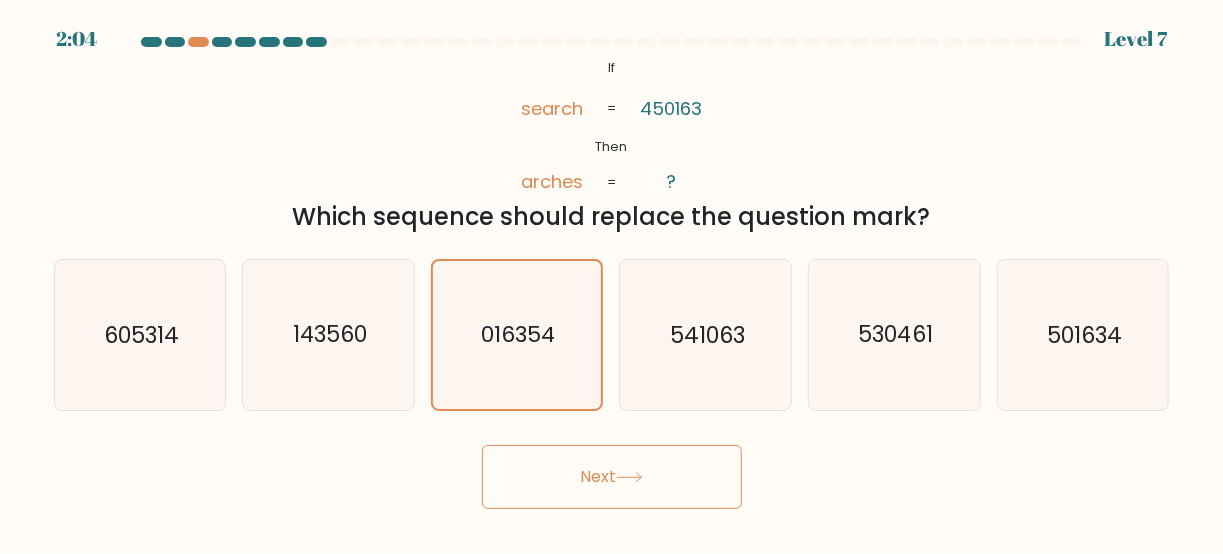 click on "Next" at bounding box center [612, 477] 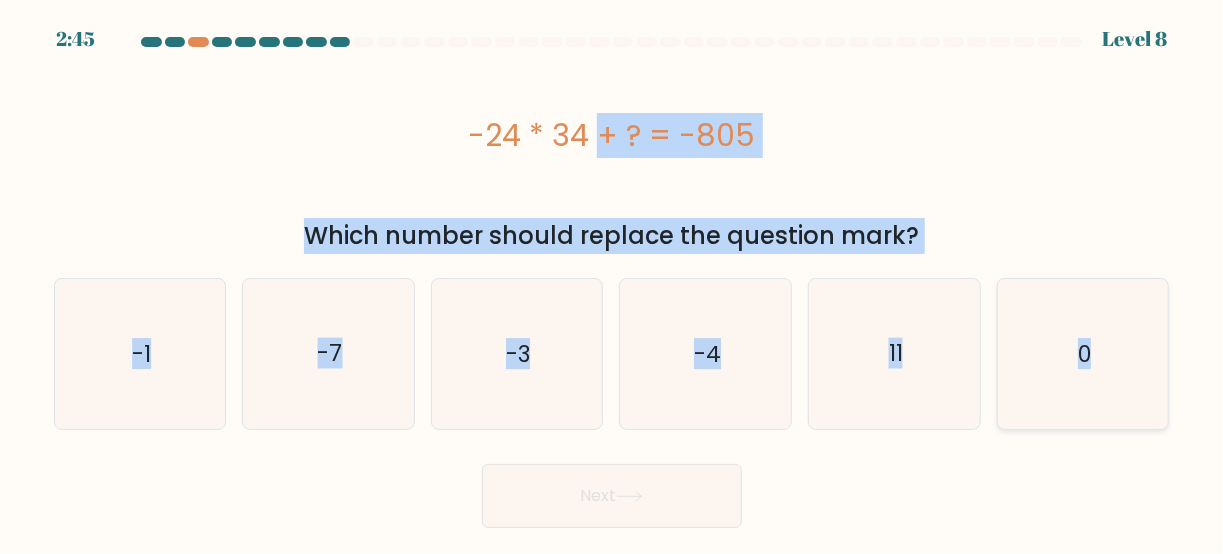 drag, startPoint x: 474, startPoint y: 131, endPoint x: 1122, endPoint y: 365, distance: 688.95575 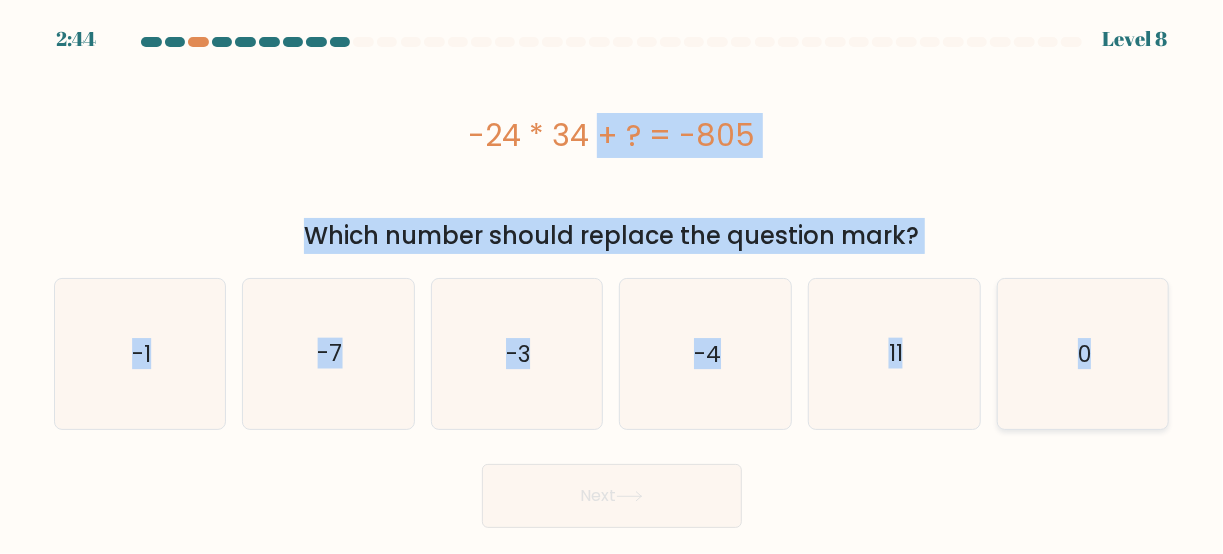 copy on "-24 * 34 + ? = -805
Which number should replace the question mark?
a.
-1
b.
-7
c.
-3
d.
-4
e.
11
f.
0" 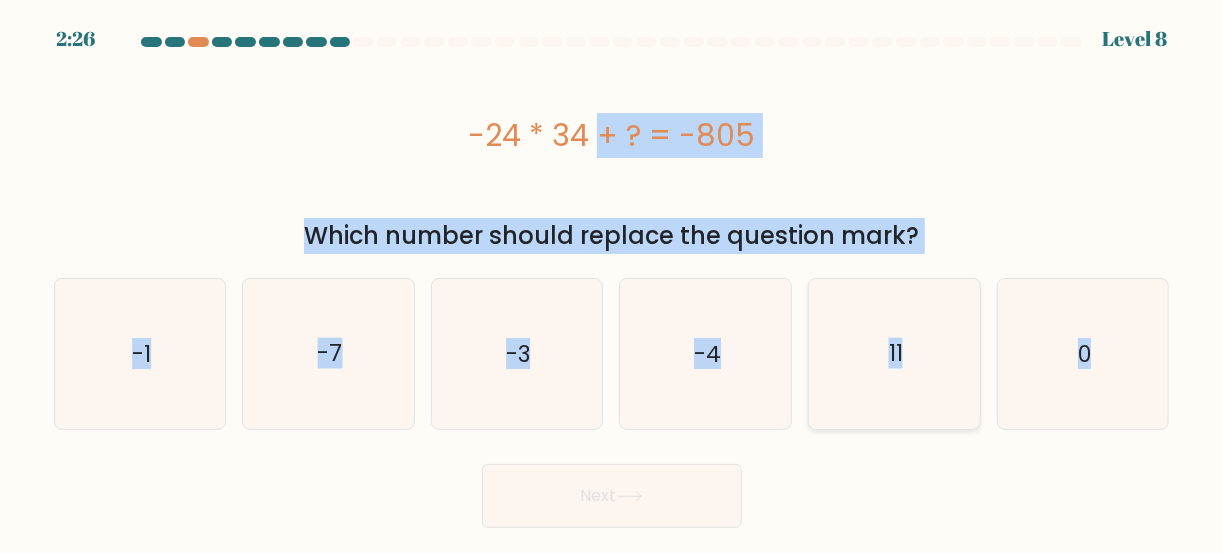 click on "11" 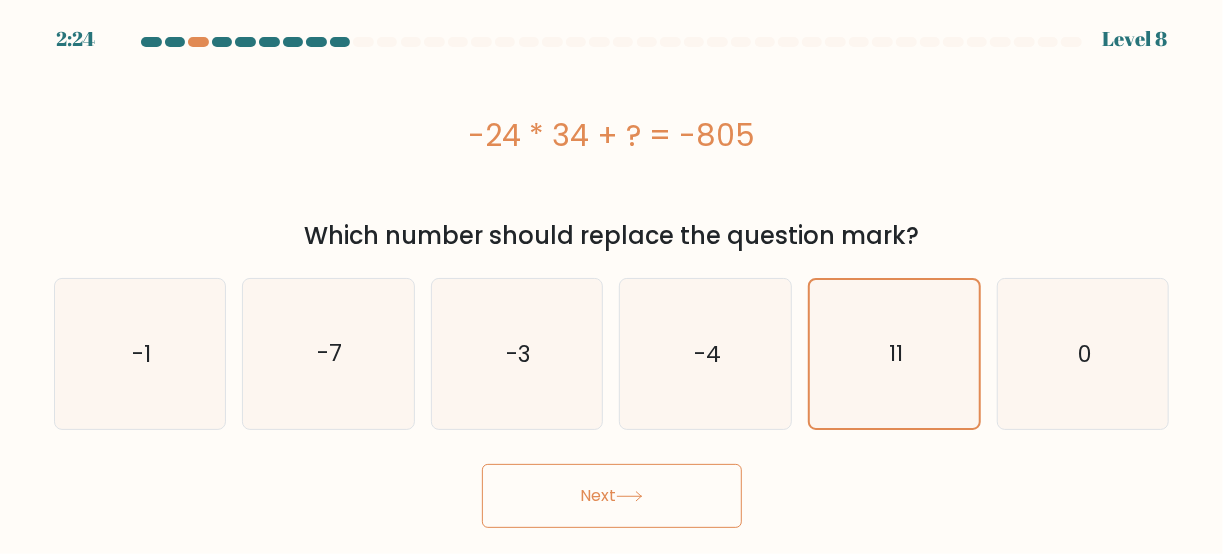 click on "Next" at bounding box center (612, 496) 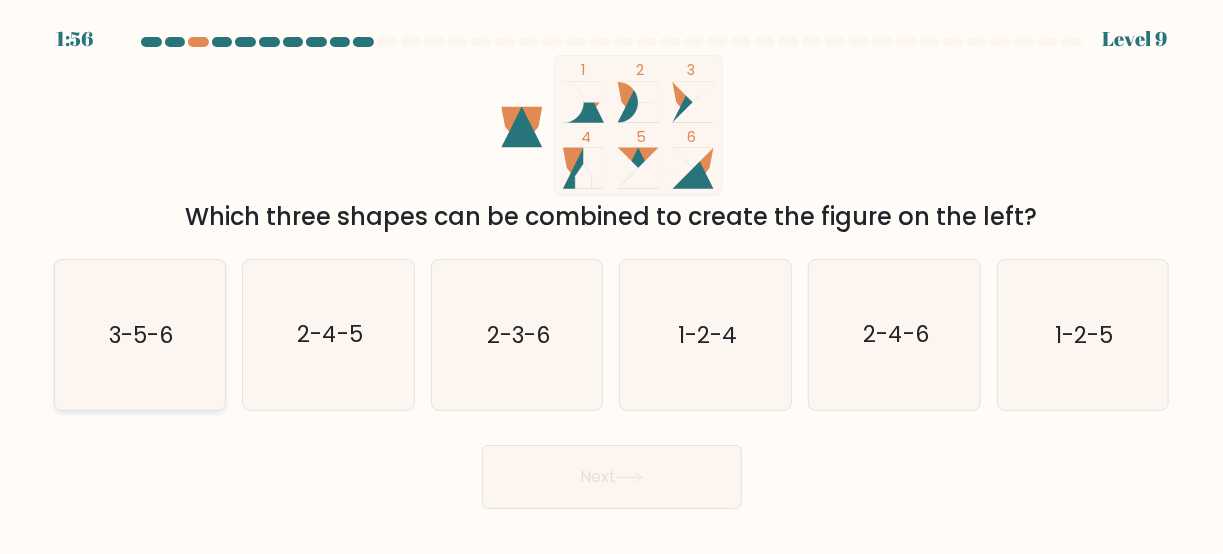 click on "3-5-6" 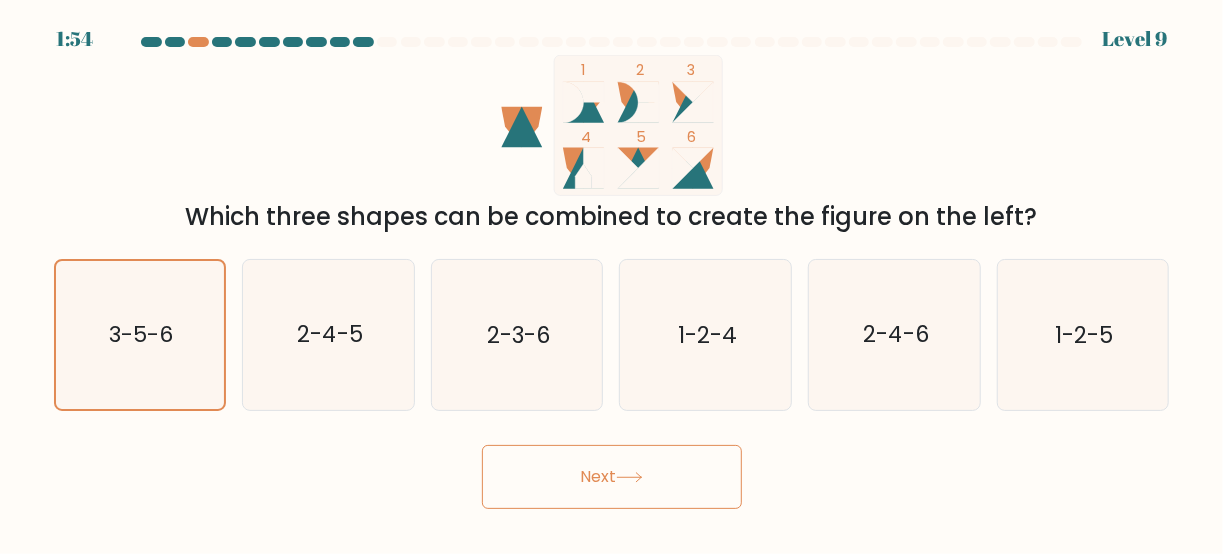 click on "Next" at bounding box center (612, 477) 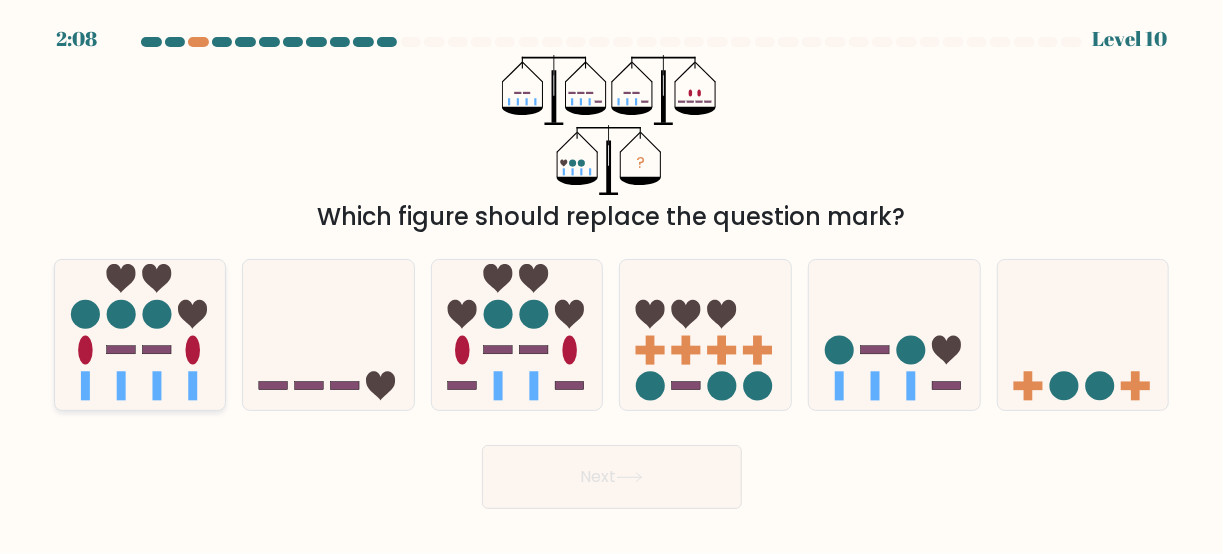 click 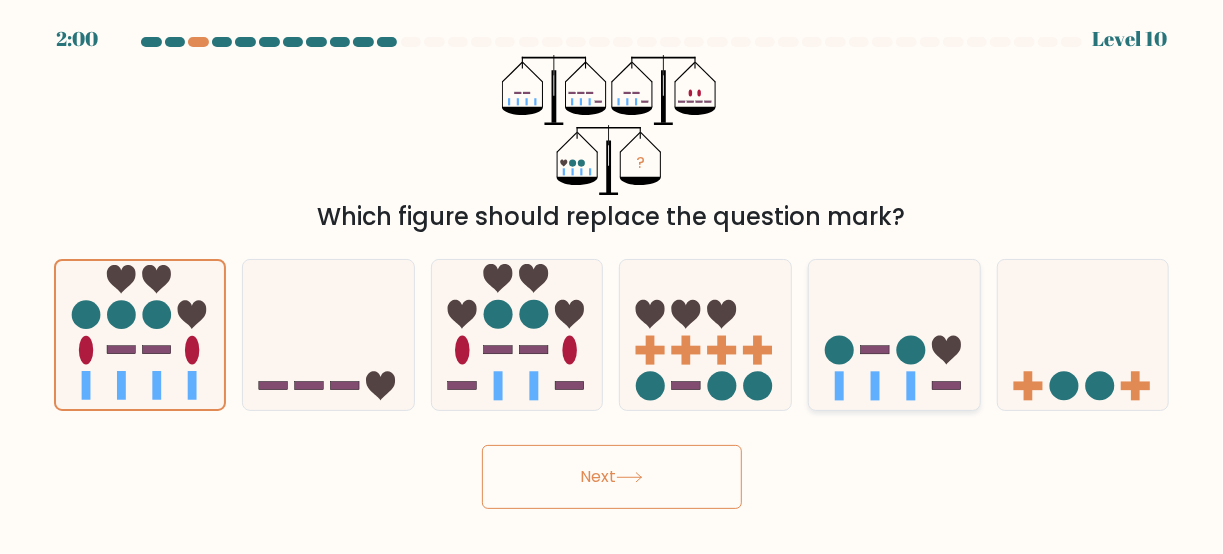 click 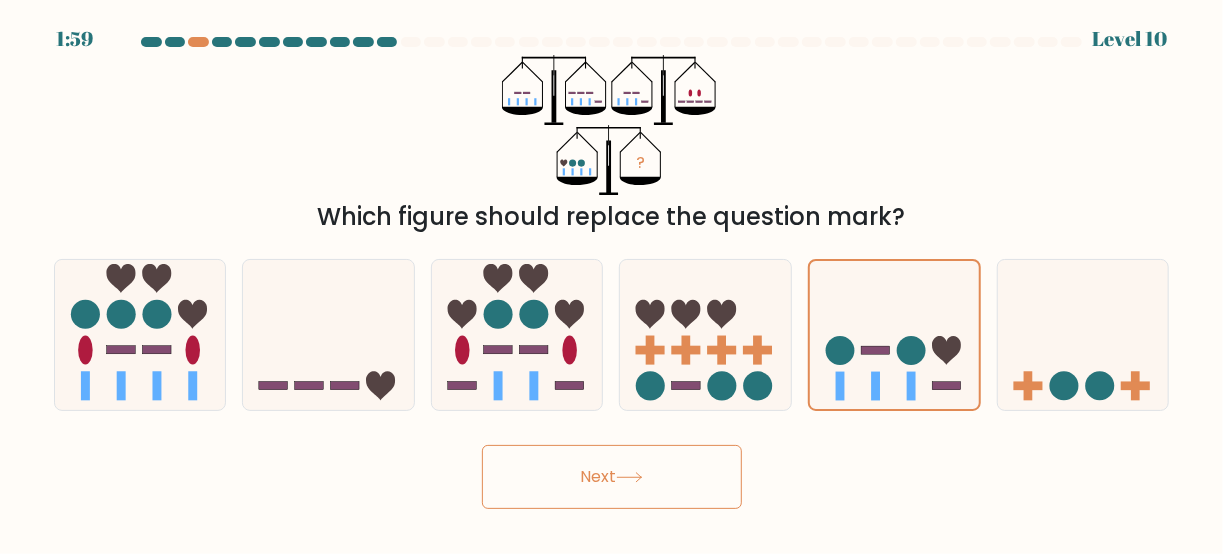 click on "Next" at bounding box center (612, 477) 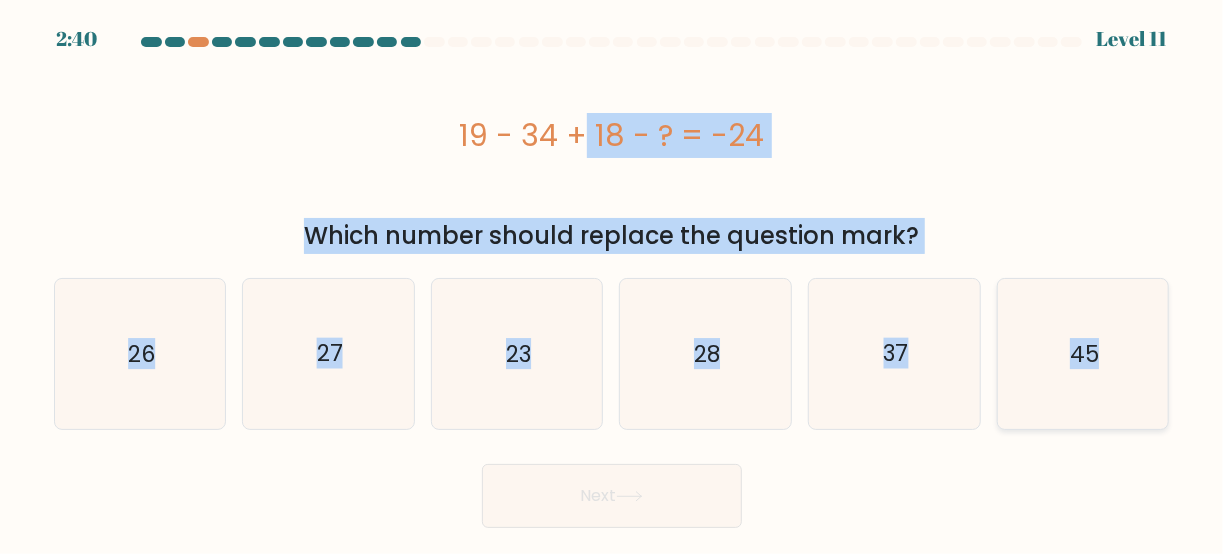 drag, startPoint x: 462, startPoint y: 134, endPoint x: 1131, endPoint y: 373, distance: 710.4097 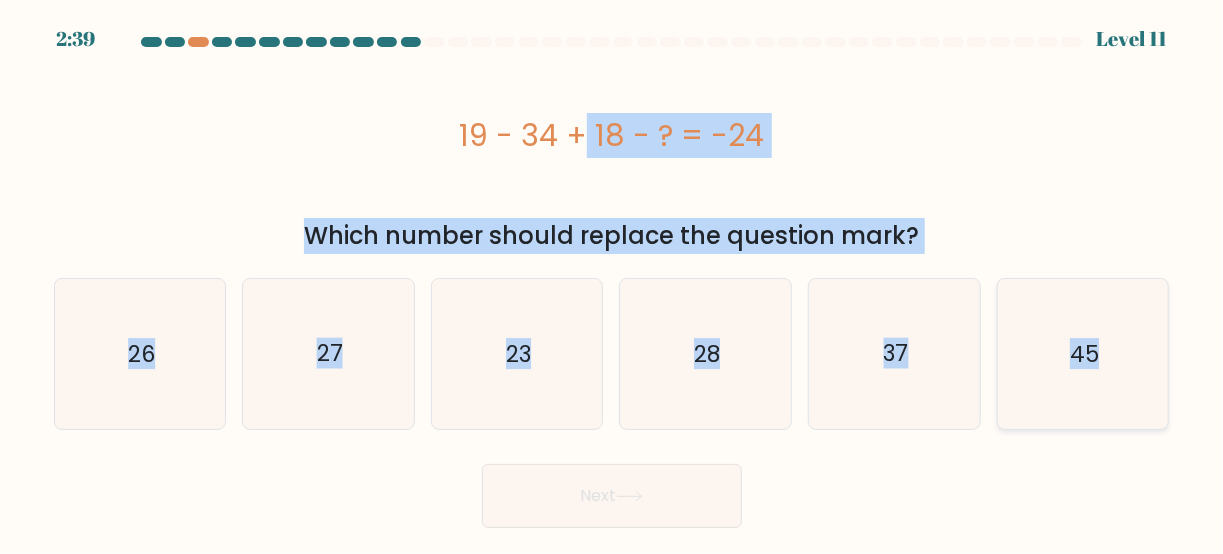 copy on "19 - 34 + 18 - ? = -24
Which number should replace the question mark?
a.
26
b.
27
c.
23
d.
28
e.
37
f.
45" 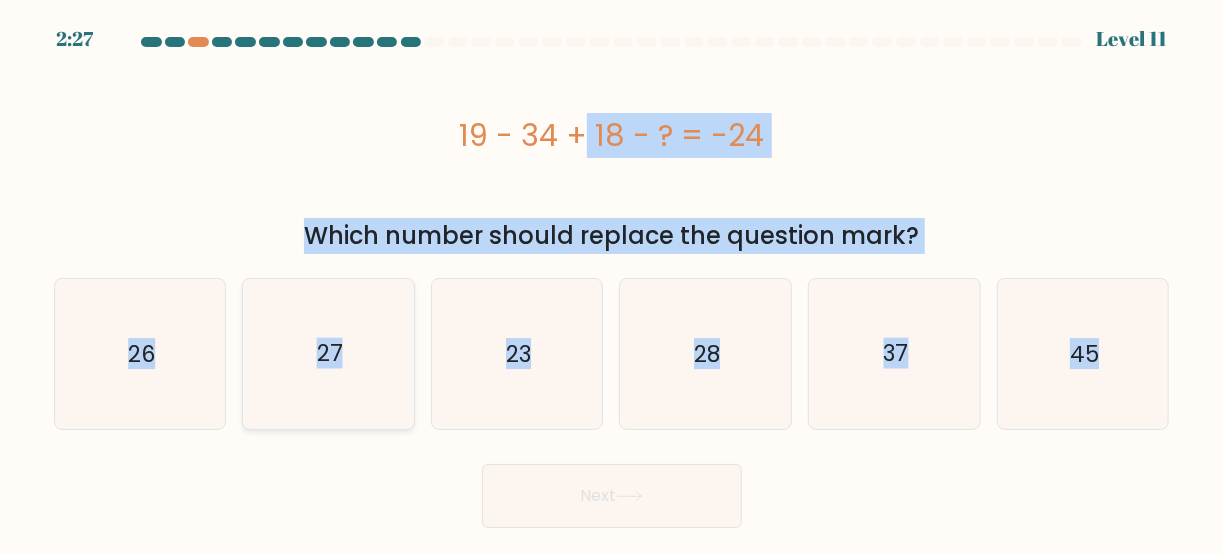 click on "27" 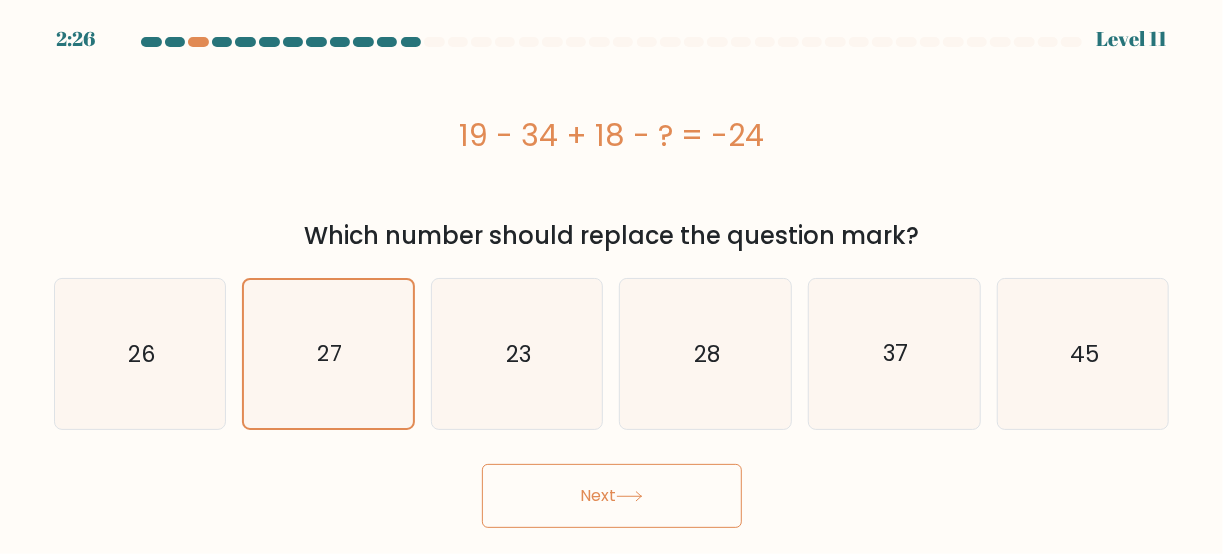 click on "Next" at bounding box center (612, 496) 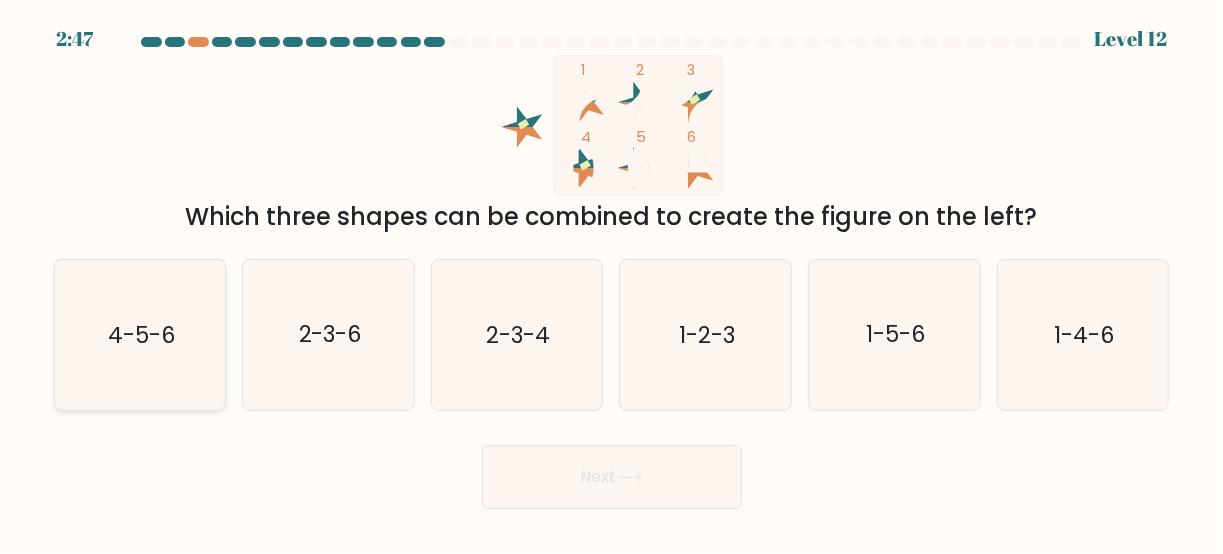 click on "4-5-6" 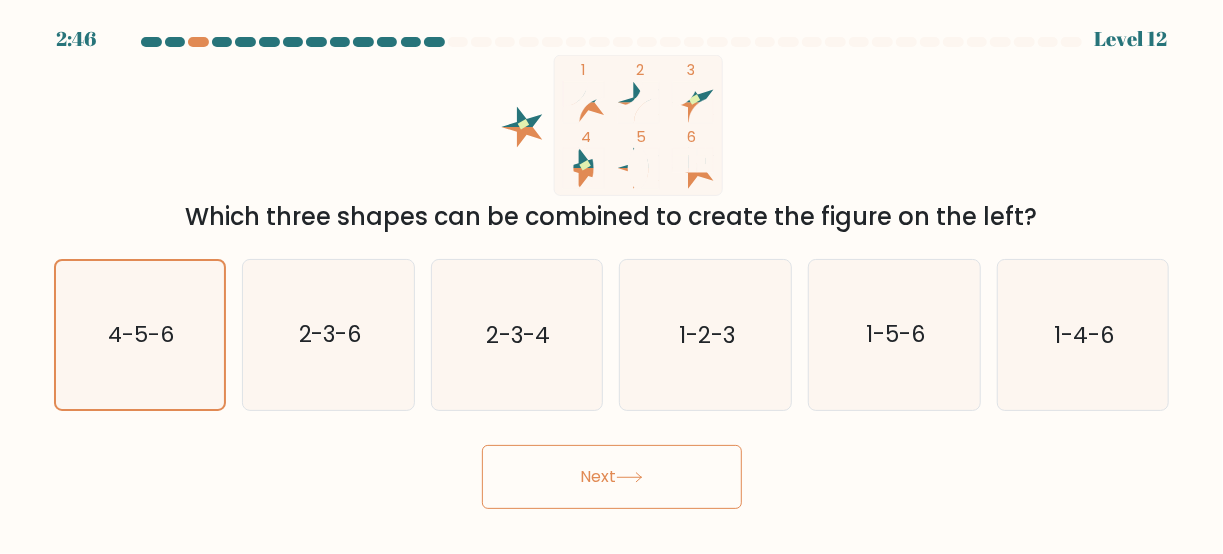 click on "Next" at bounding box center [612, 477] 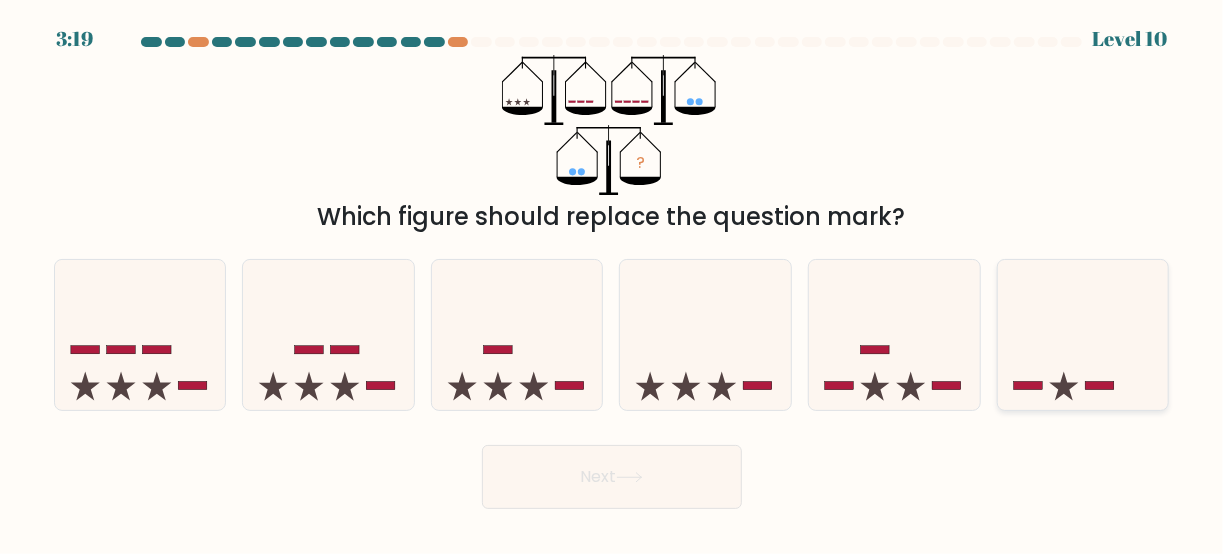 click 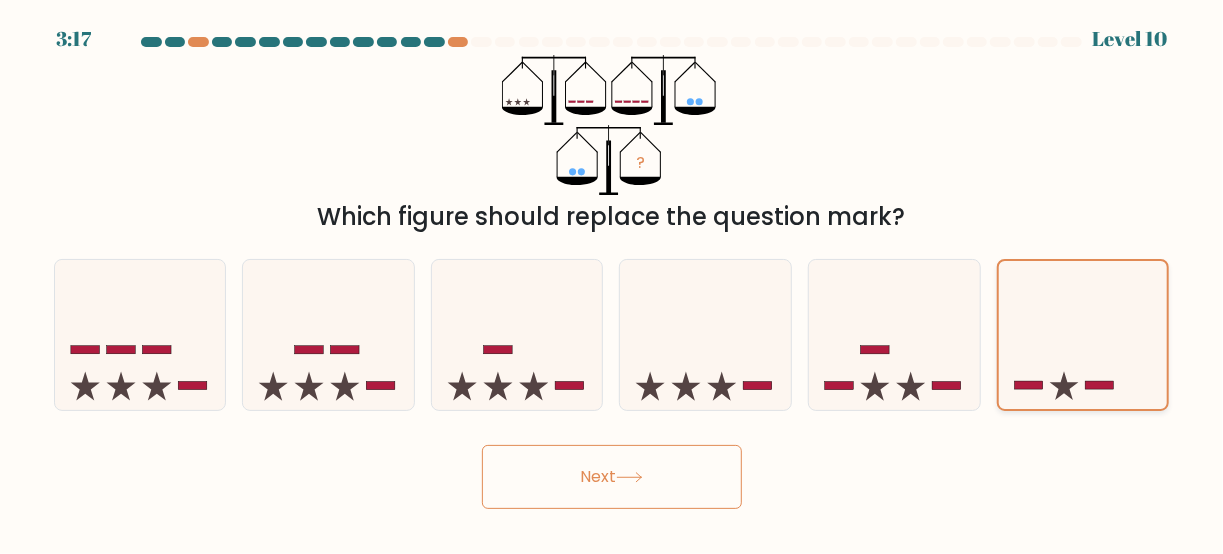 click 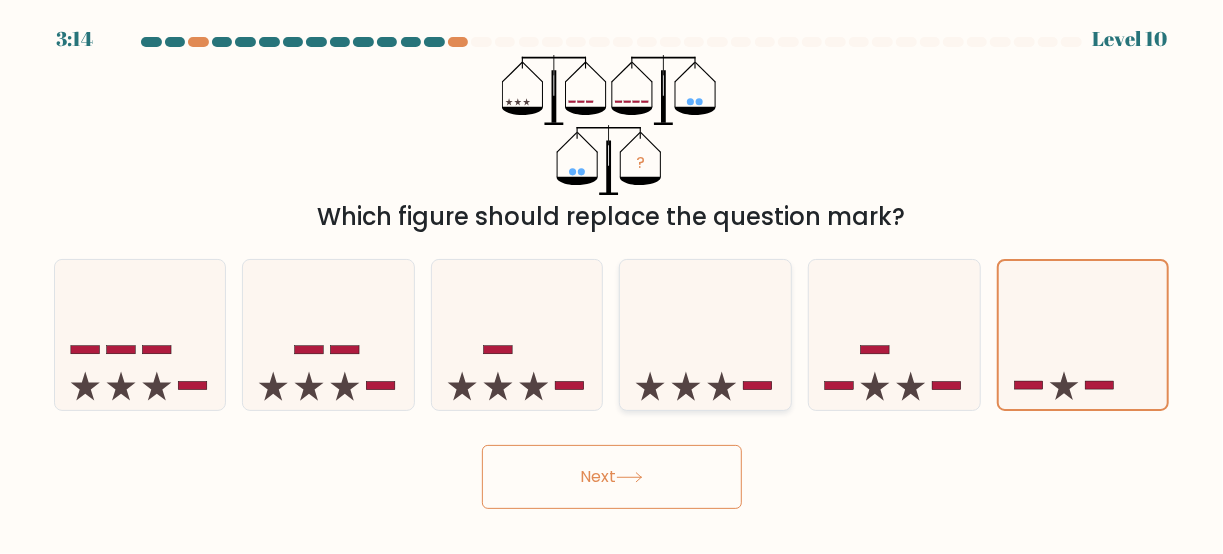 click 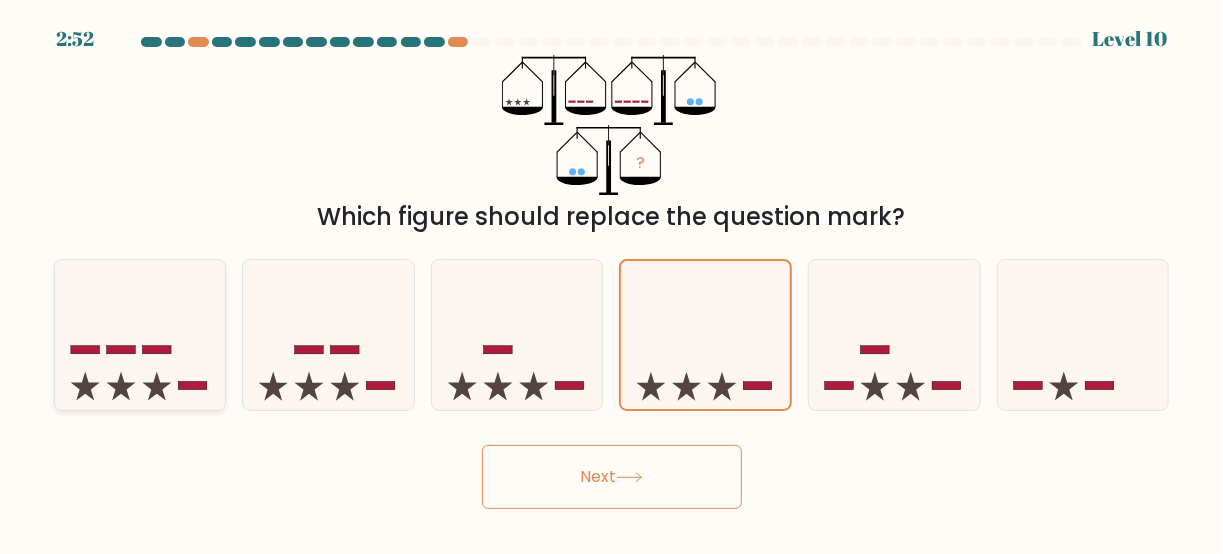 click 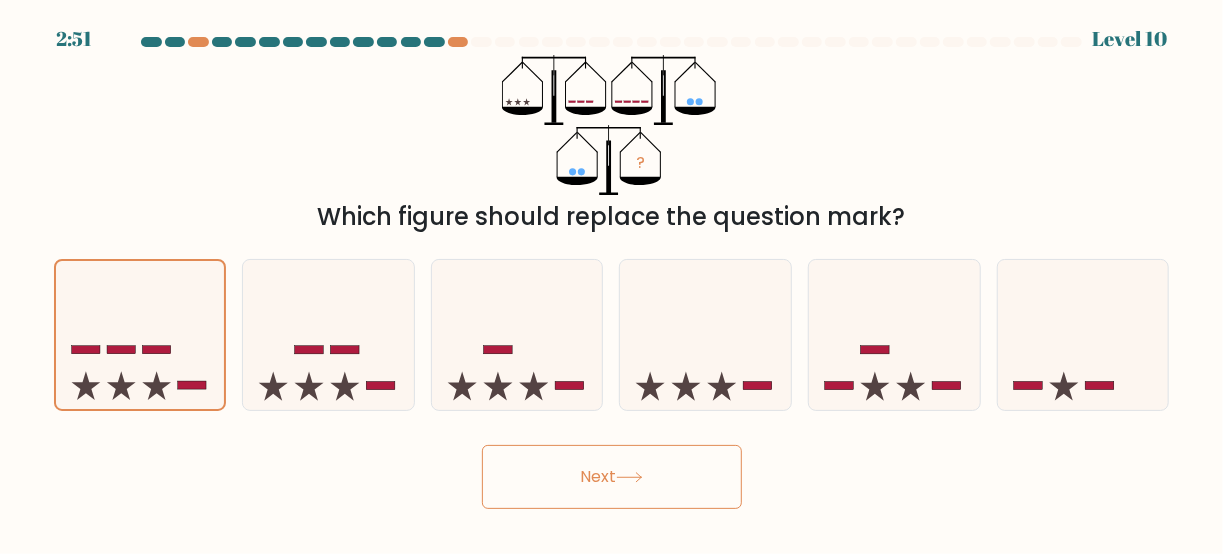 click on "Next" at bounding box center (612, 477) 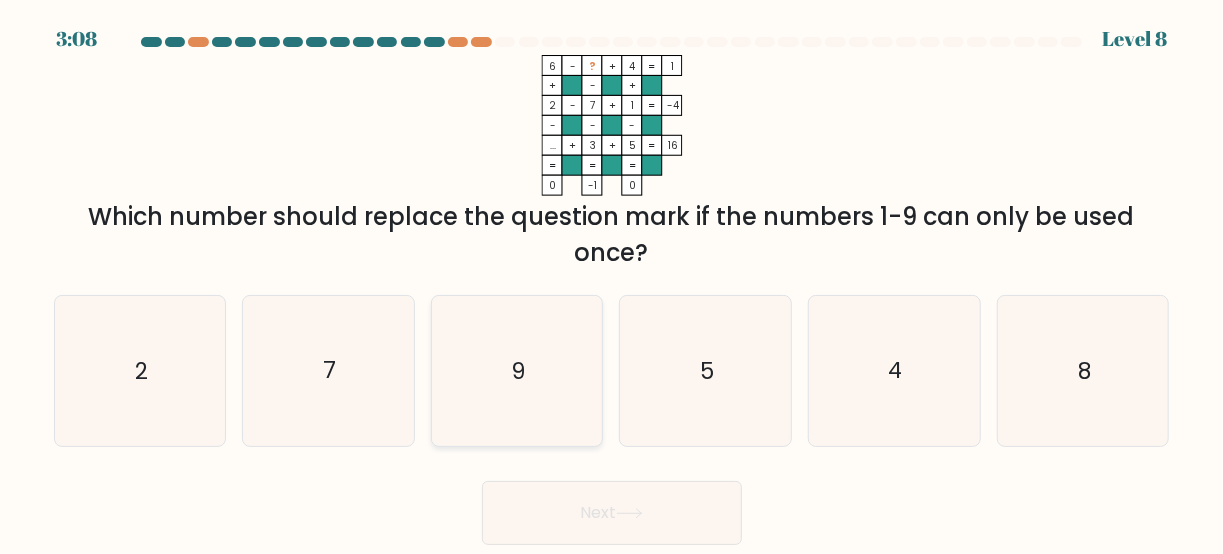 click on "9" 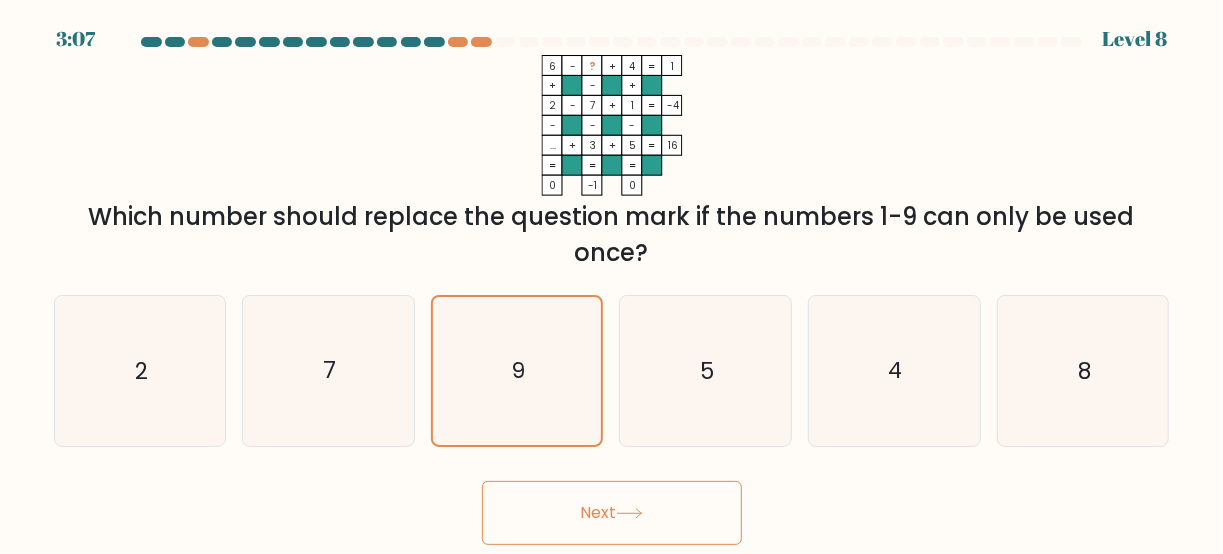 click on "Next" at bounding box center [612, 513] 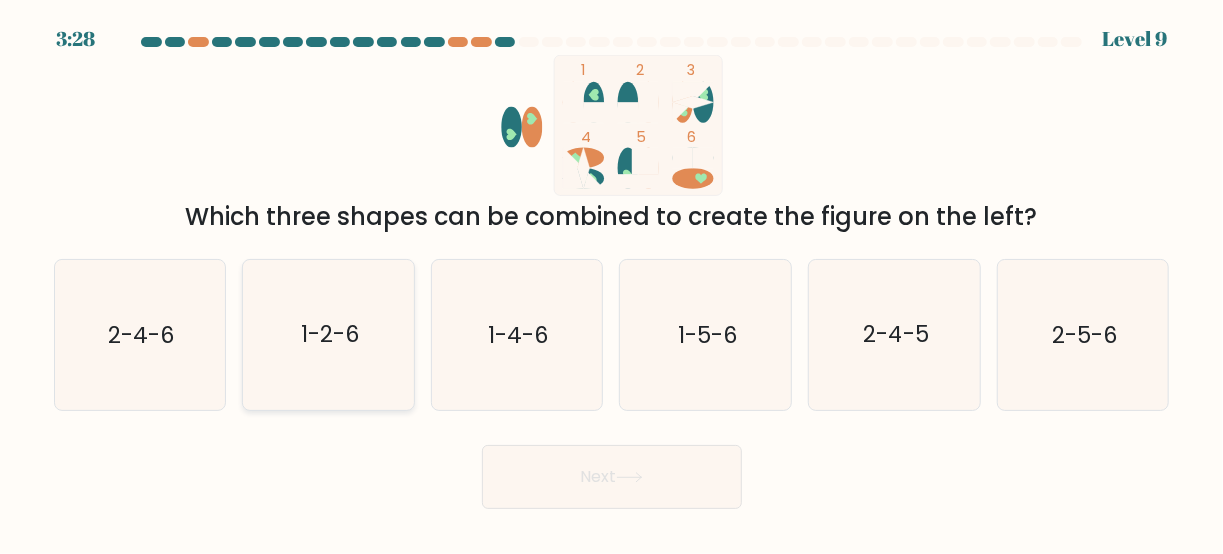 click on "1-2-6" 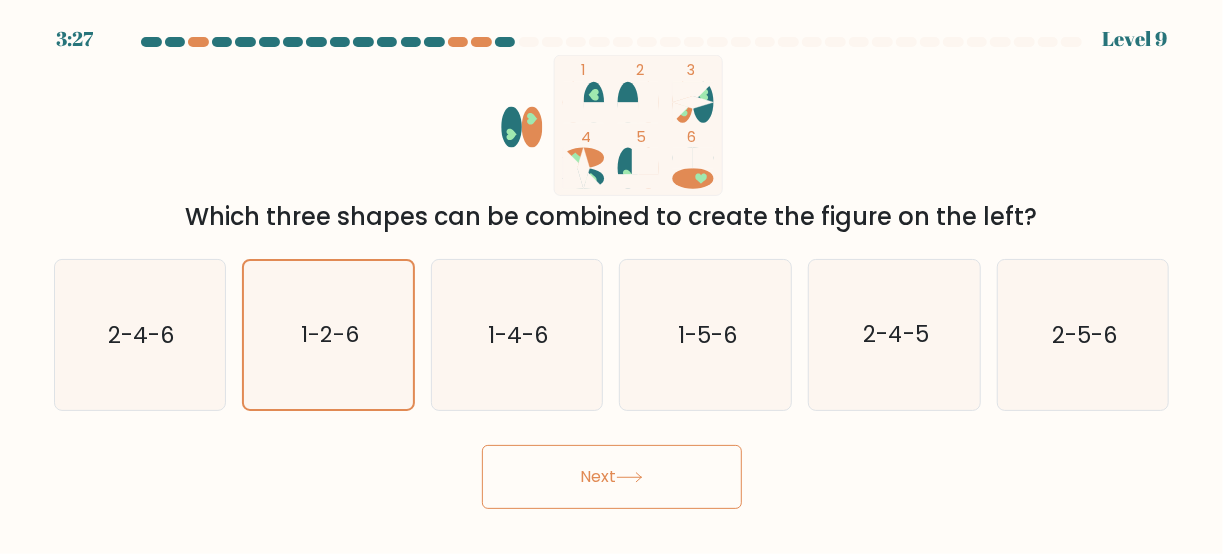 click on "Next" at bounding box center (612, 477) 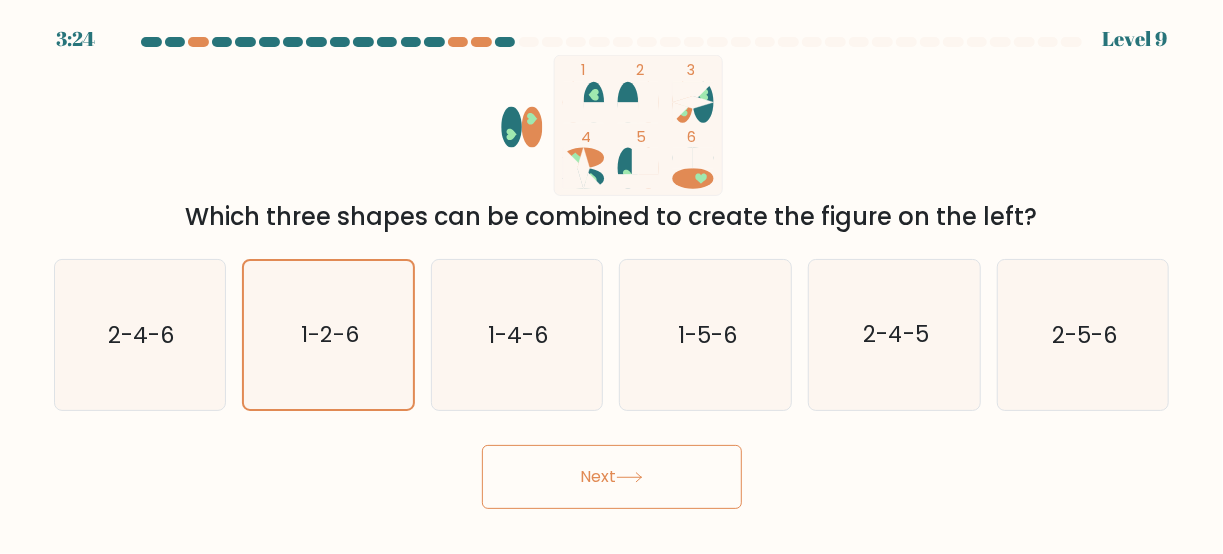 click on "Next" at bounding box center (612, 477) 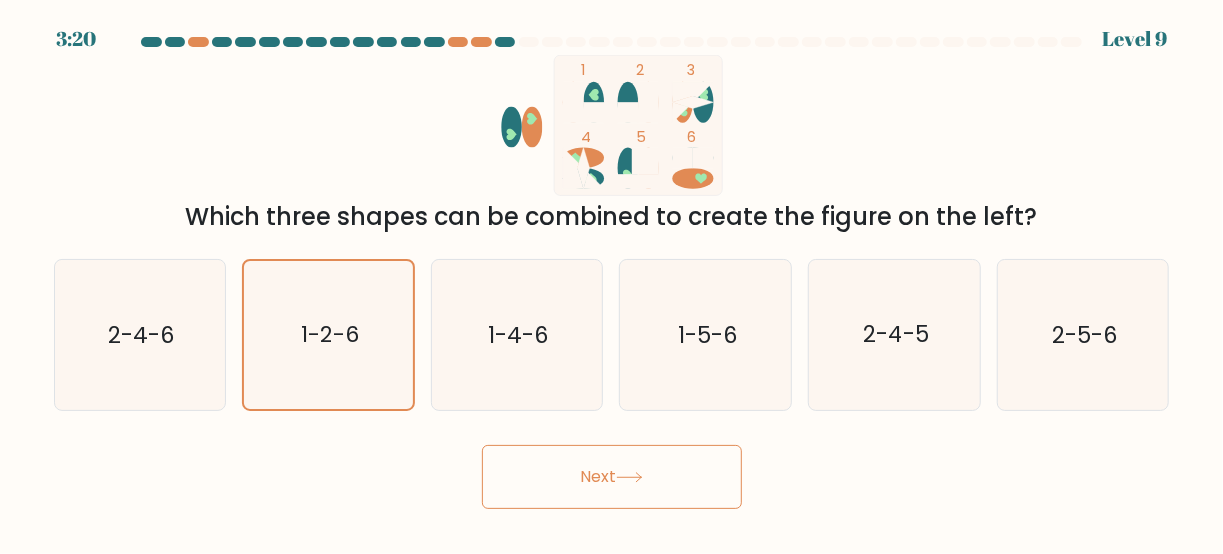 click on "Next" at bounding box center [612, 477] 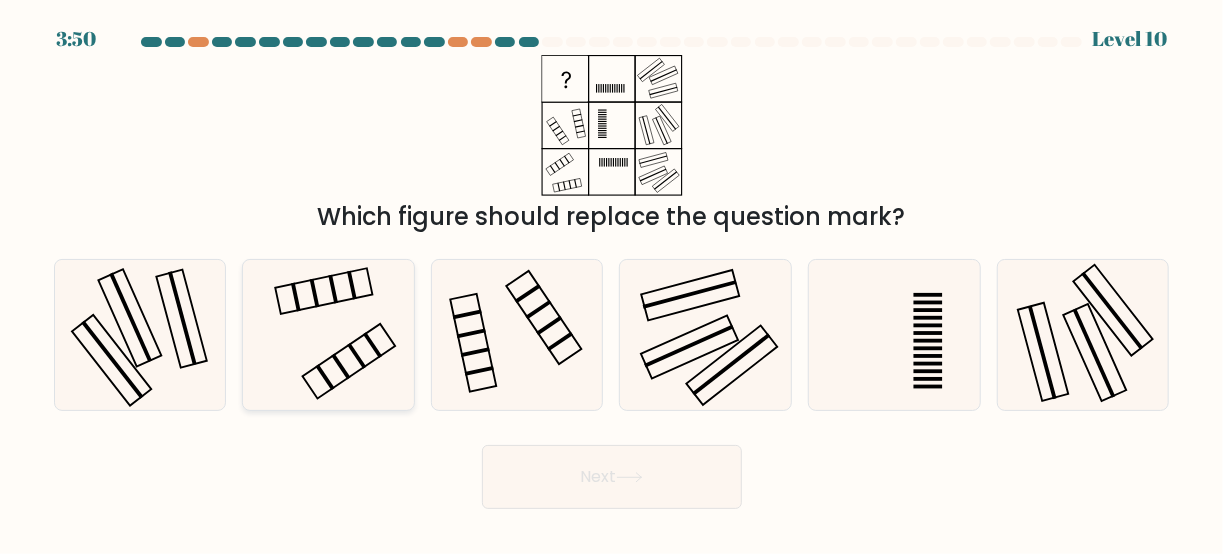 click 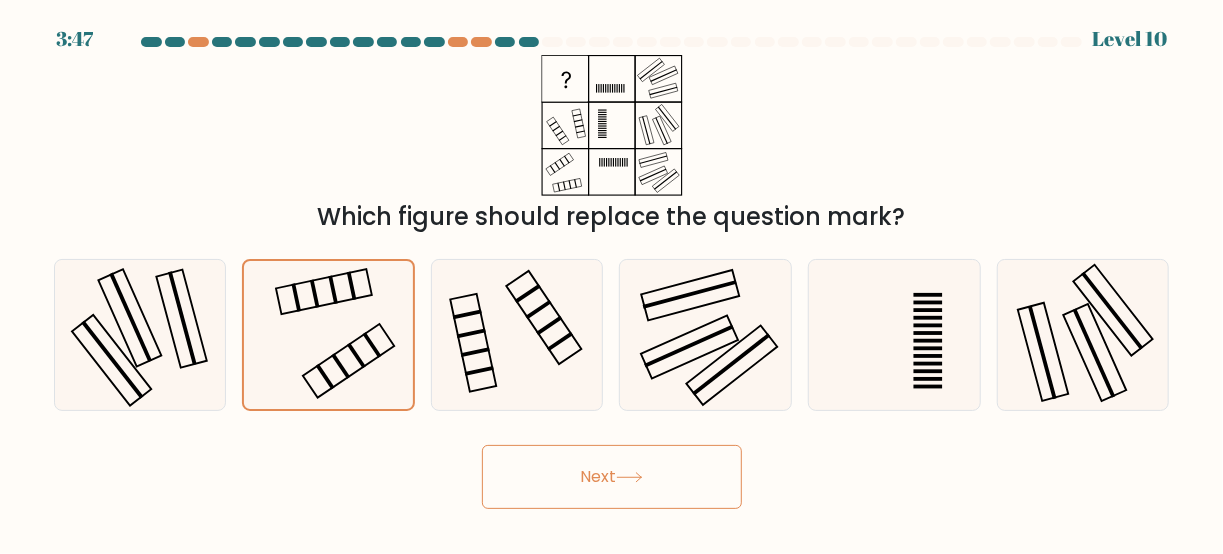 click on "Next" at bounding box center [612, 477] 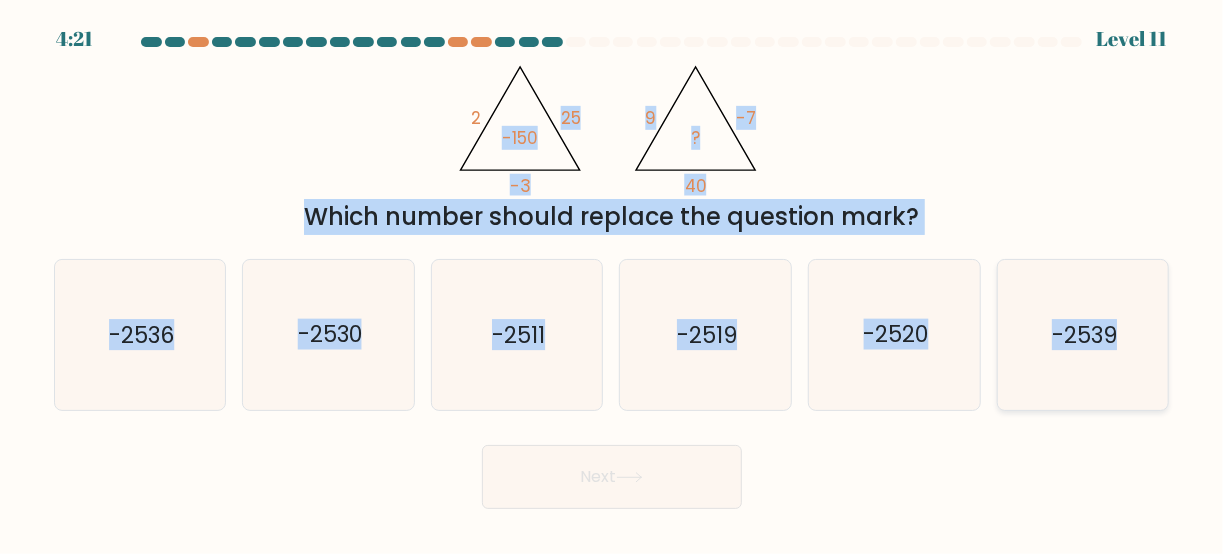 drag, startPoint x: 479, startPoint y: 93, endPoint x: 1158, endPoint y: 378, distance: 736.38715 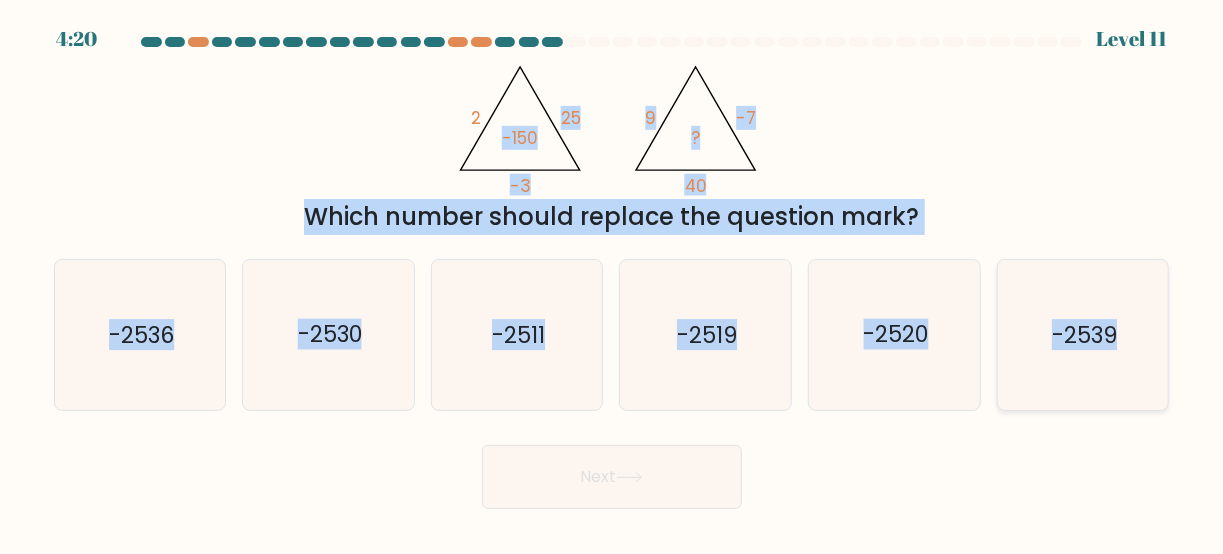 copy on "25       -3       -150                                       @import url('https://fonts.googleapis.com/css?family=Abril+Fatface:400,100,100italic,300,300italic,400italic,500,500italic,700,700italic,900,900italic');                        9       -7       40       ?
Which number should replace the question mark?
a.
-2536
b.
-2530
c.
-2511
d.
-2519
e.
-2520
f.
-2539" 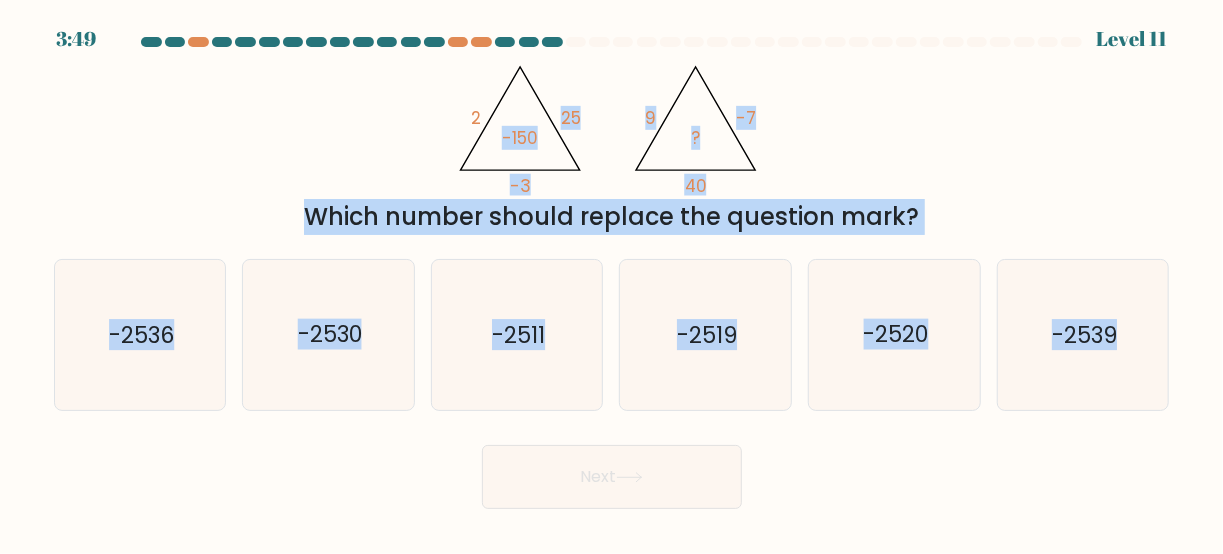 click on "@import url('https://fonts.googleapis.com/css?family=Abril+Fatface:400,100,100italic,300,300italic,400italic,500,500italic,700,700italic,900,900italic');                        2       25       -3       -150                                       @import url('https://fonts.googleapis.com/css?family=Abril+Fatface:400,100,100italic,300,300italic,400italic,500,500italic,700,700italic,900,900italic');                        9       -7       40       ?
Which number should replace the question mark?" at bounding box center (612, 145) 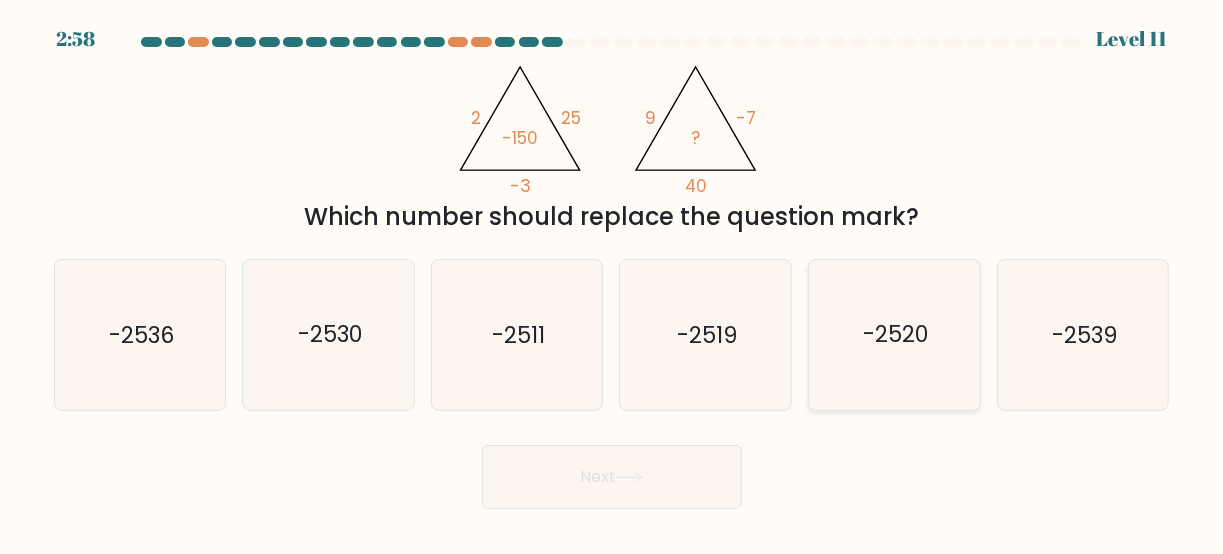 click on "-2520" 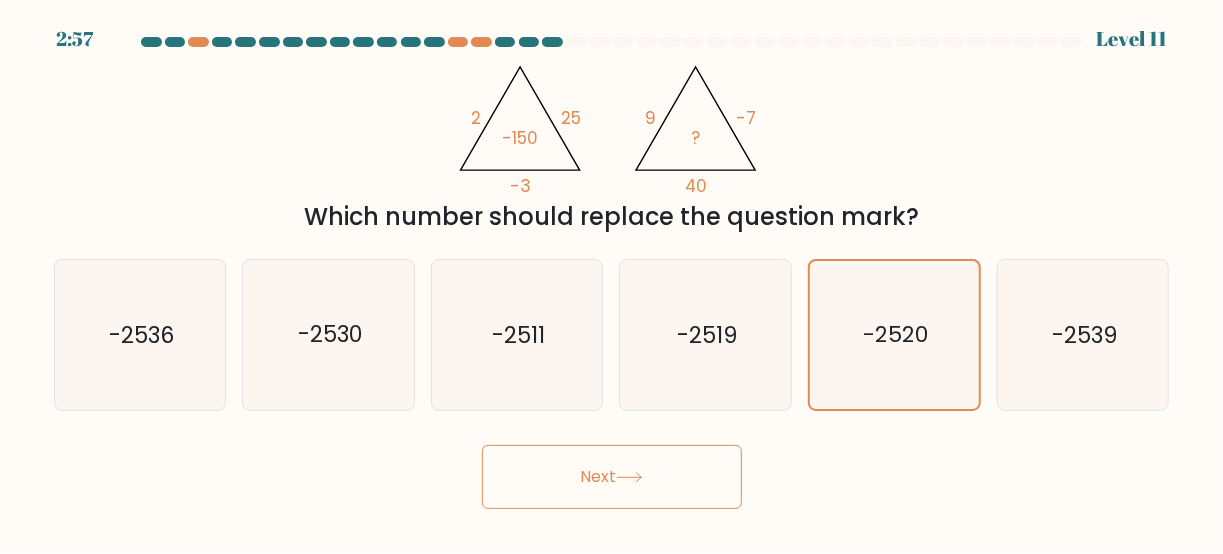 click on "Next" at bounding box center [612, 477] 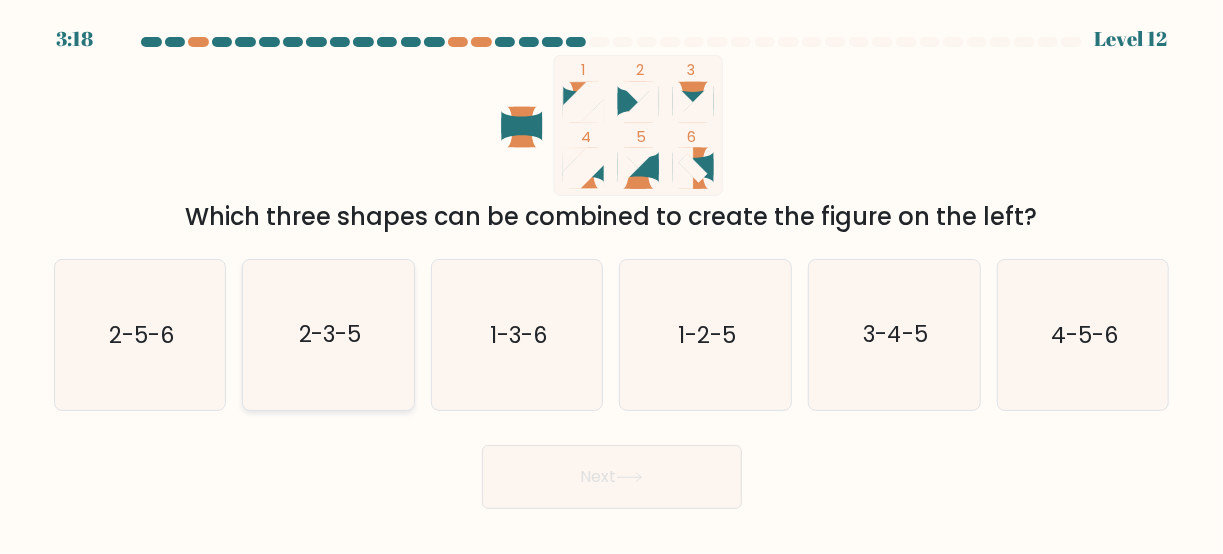 click on "2-3-5" 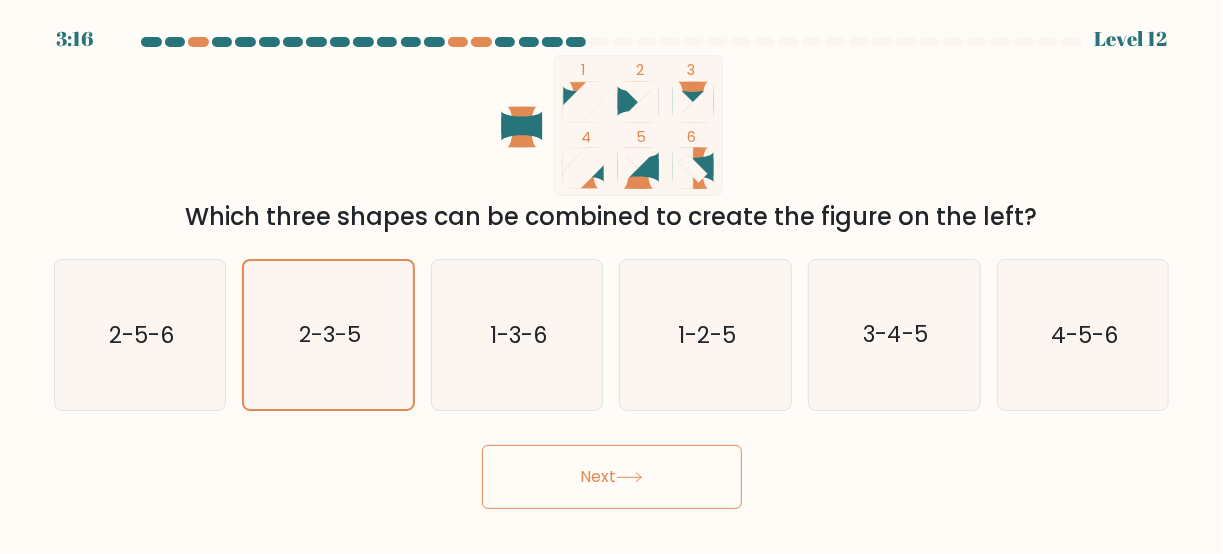 click on "Next" at bounding box center [612, 477] 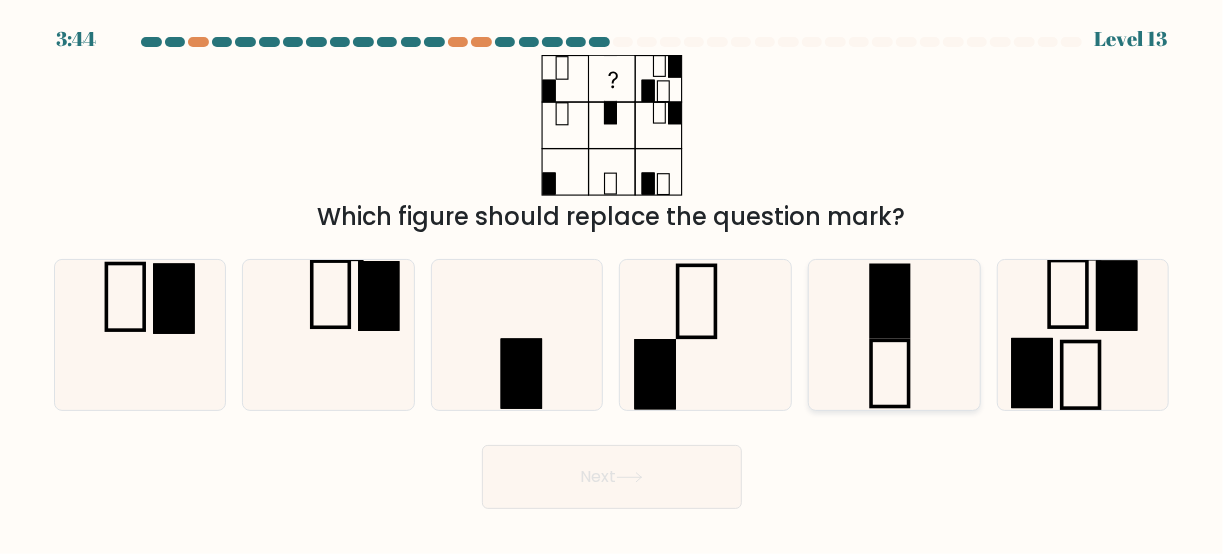 click 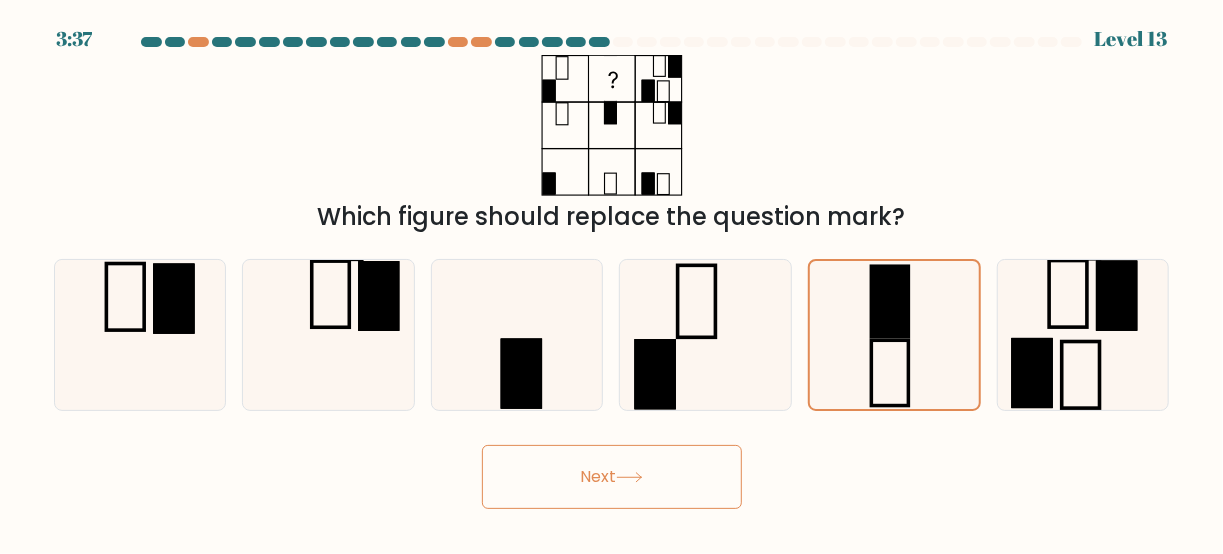click on "Next" at bounding box center [612, 477] 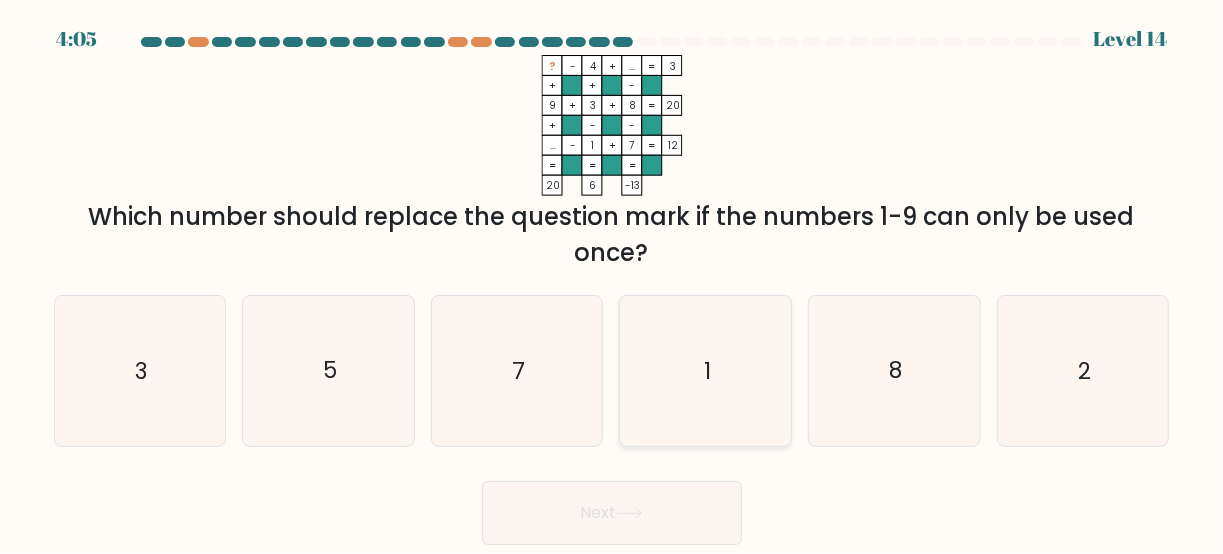 click on "1" 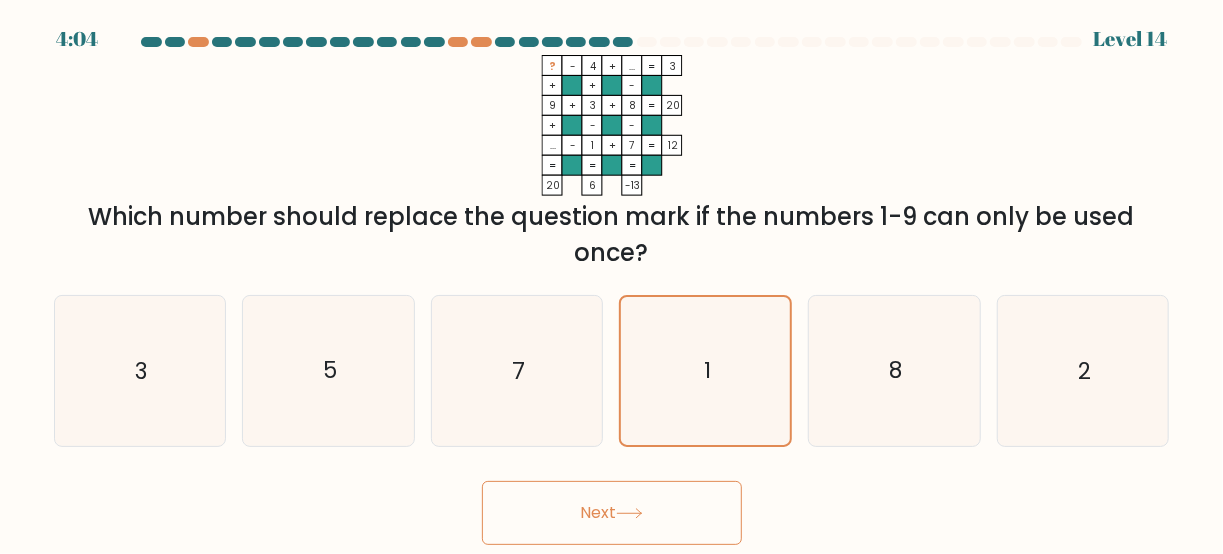 click on "Next" at bounding box center [612, 513] 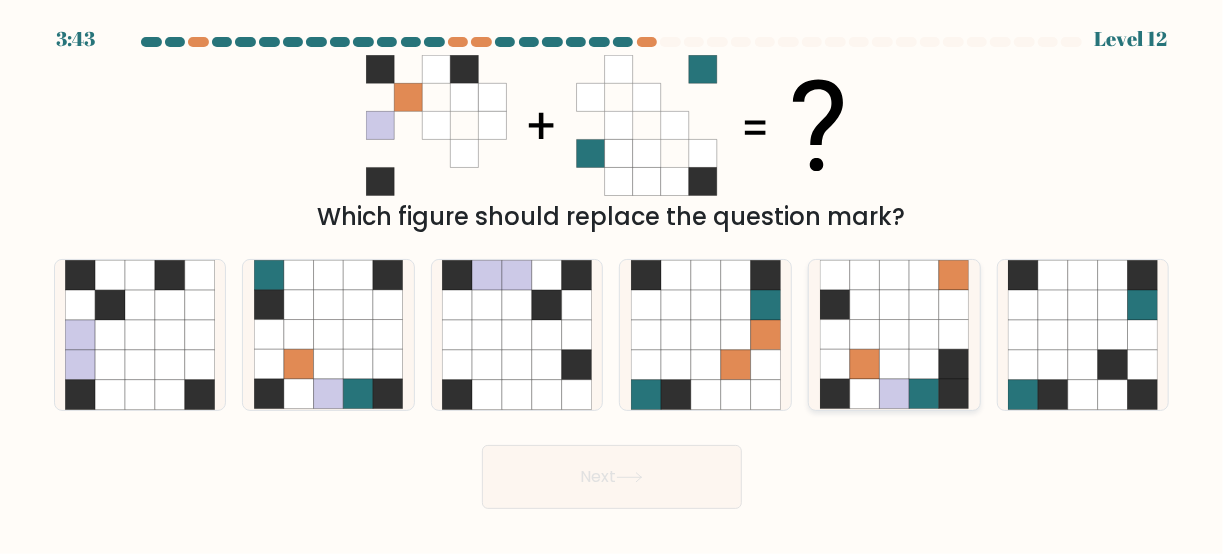 click 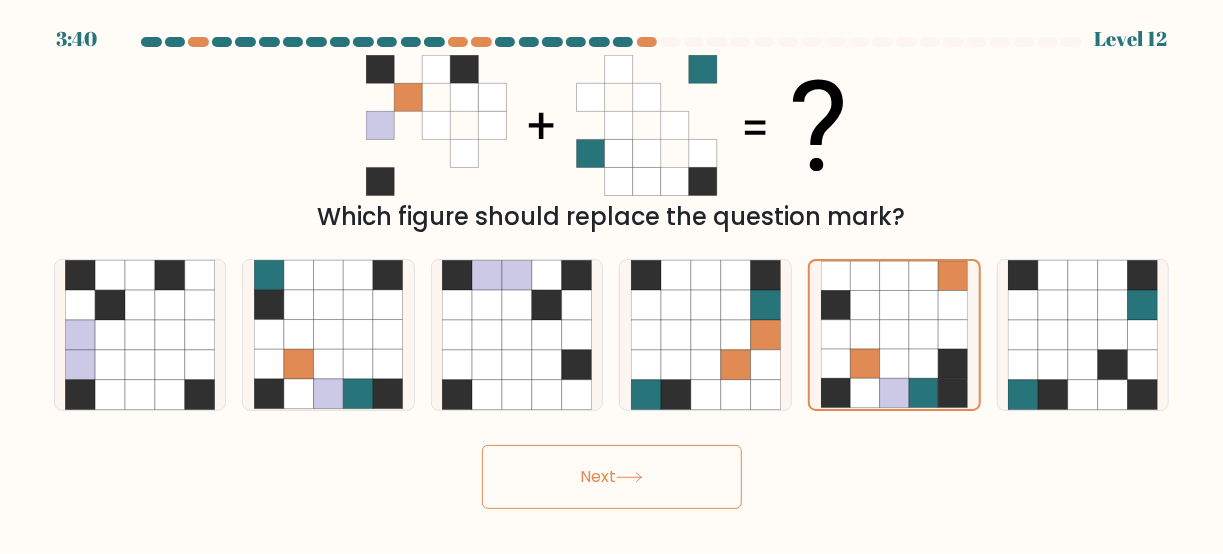 click on "Next" at bounding box center (612, 477) 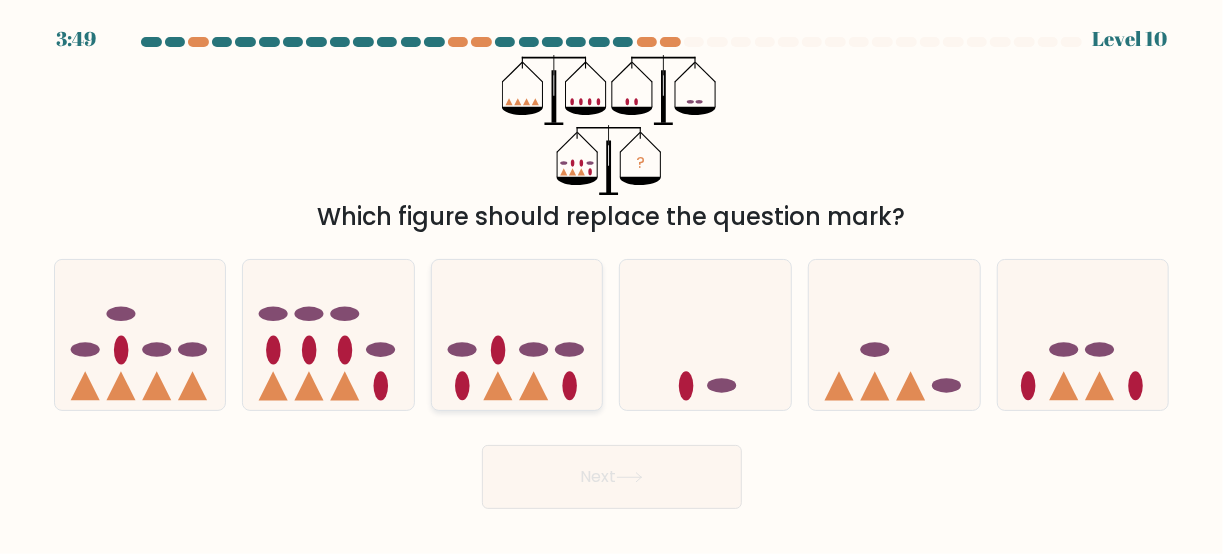 click 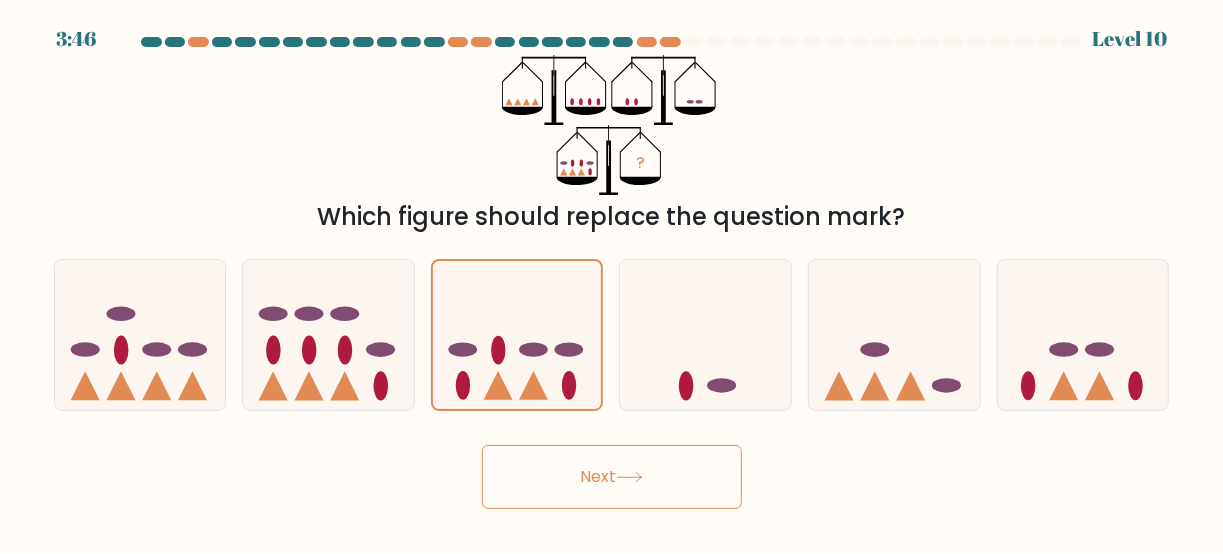 click on "Next" at bounding box center [612, 477] 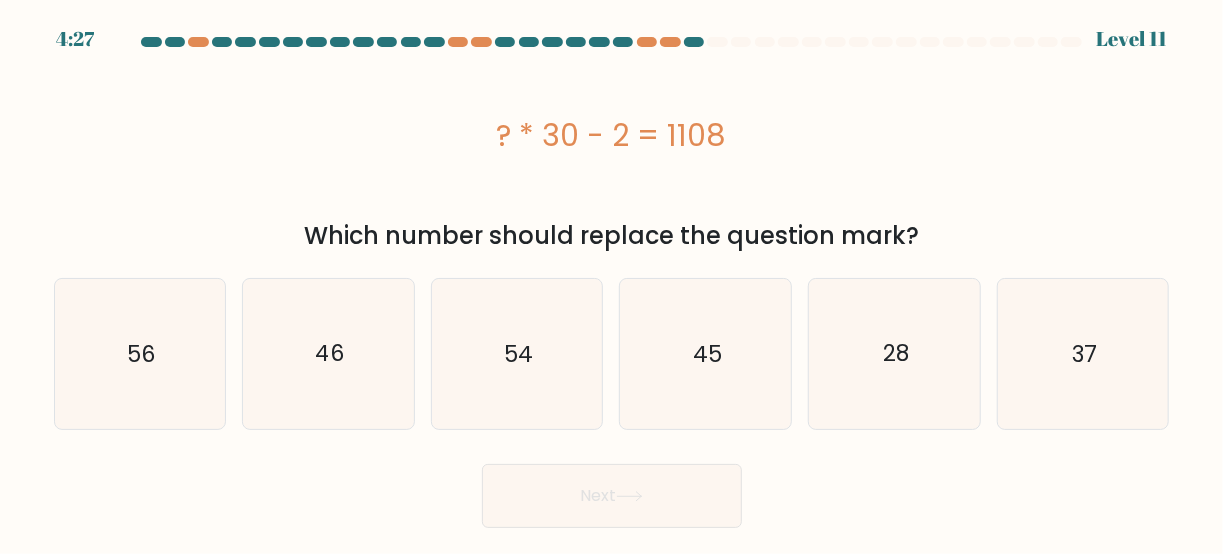 drag, startPoint x: 510, startPoint y: 131, endPoint x: 622, endPoint y: 189, distance: 126.12692 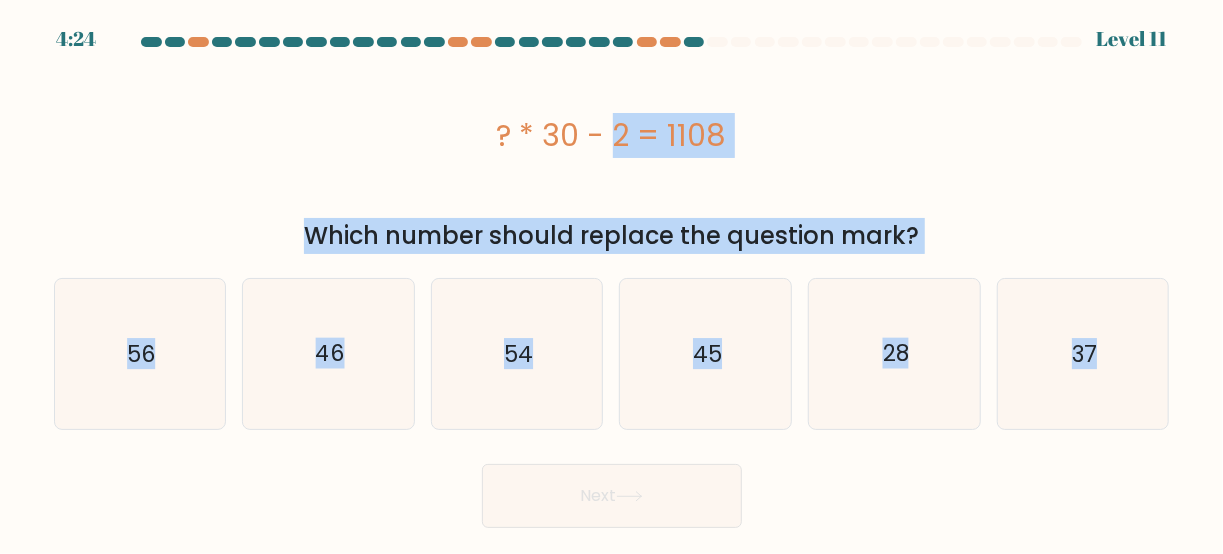 drag, startPoint x: 490, startPoint y: 136, endPoint x: 1169, endPoint y: 423, distance: 737.16345 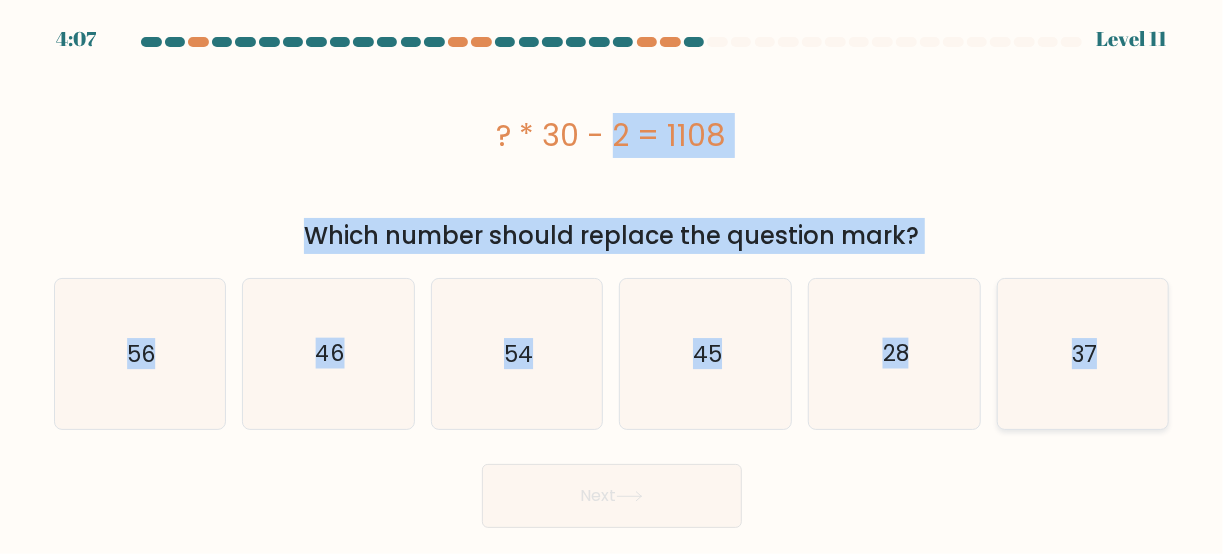 click on "37" 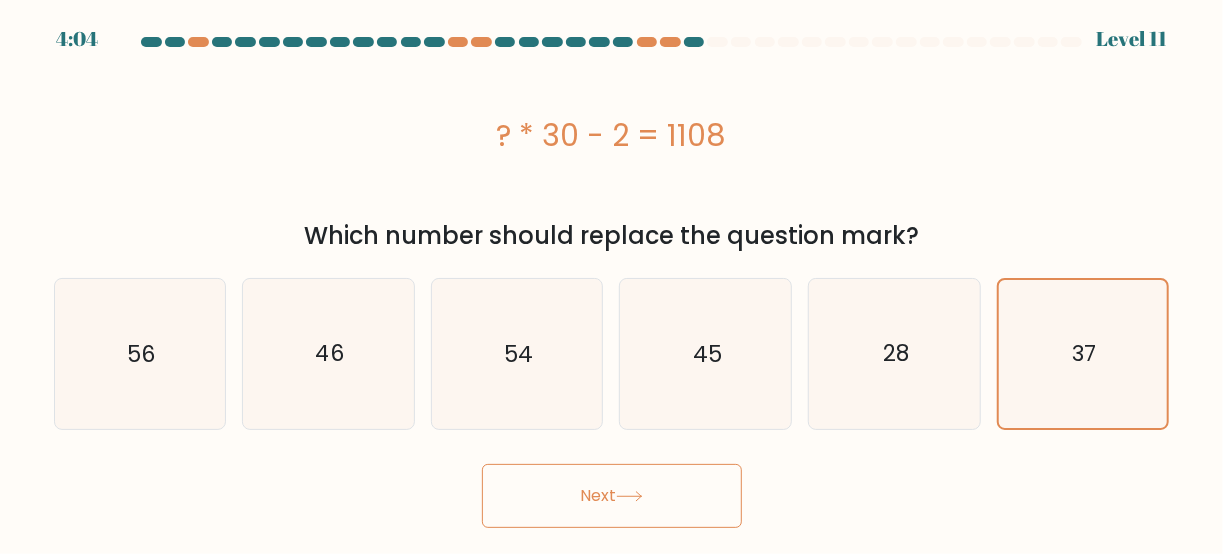 click on "Next" at bounding box center (612, 496) 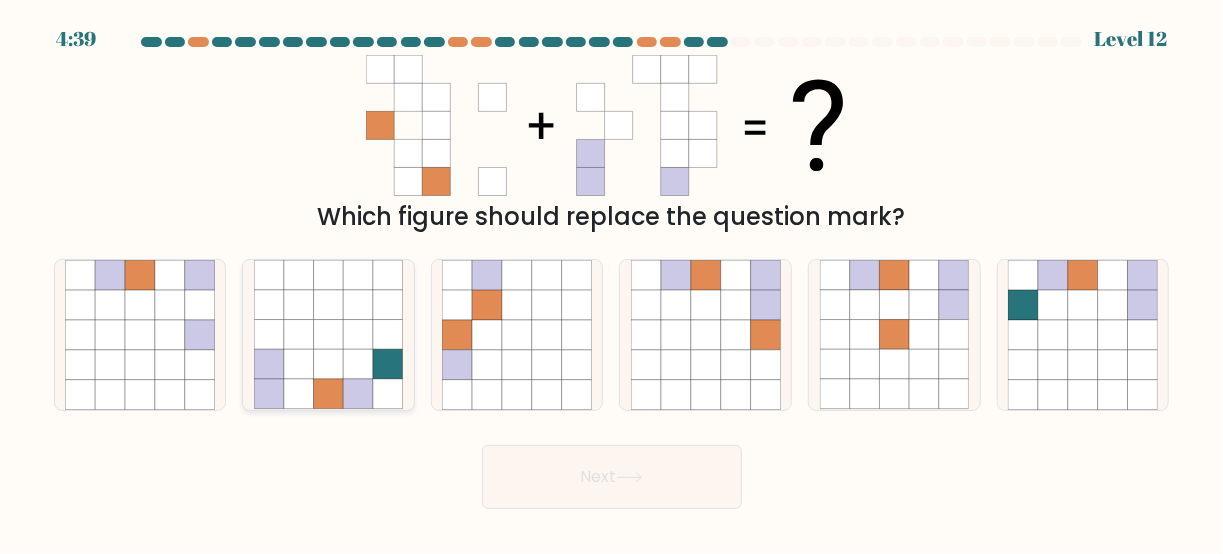 click 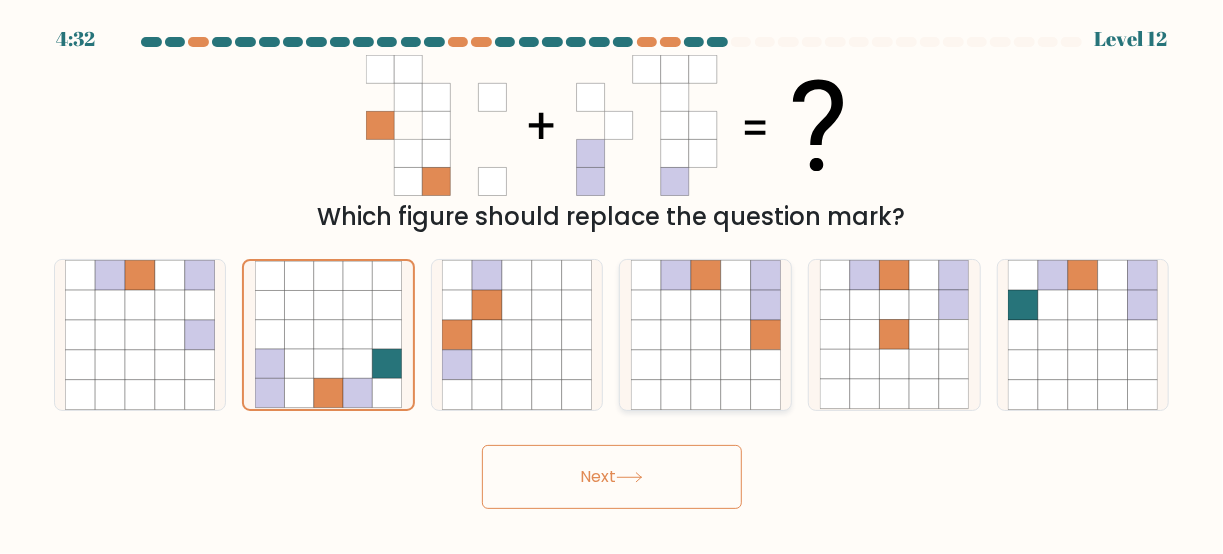 click 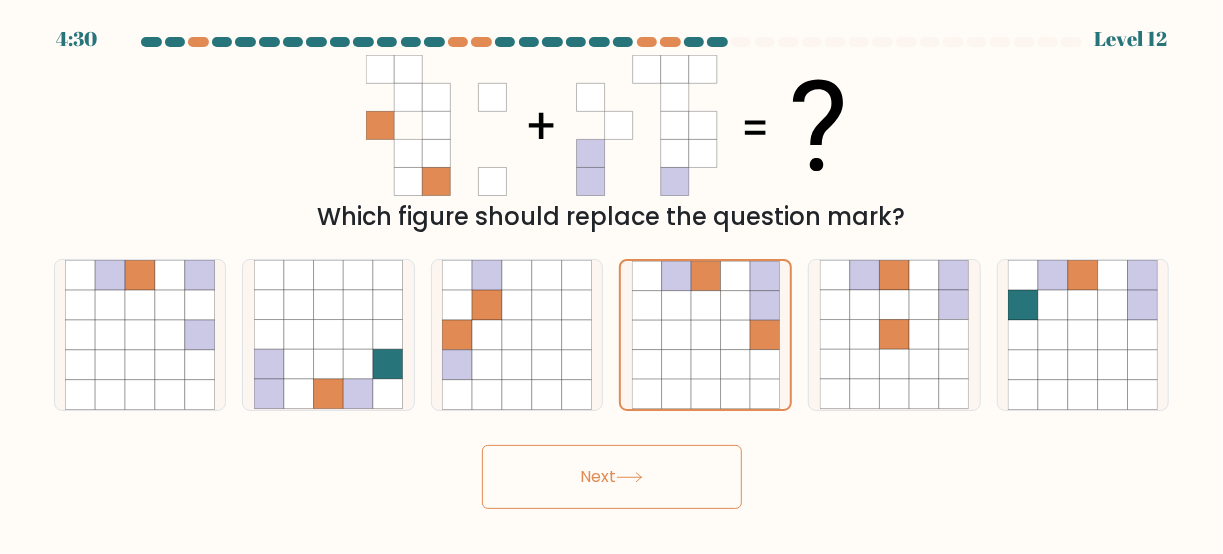 click on "Next" at bounding box center [612, 477] 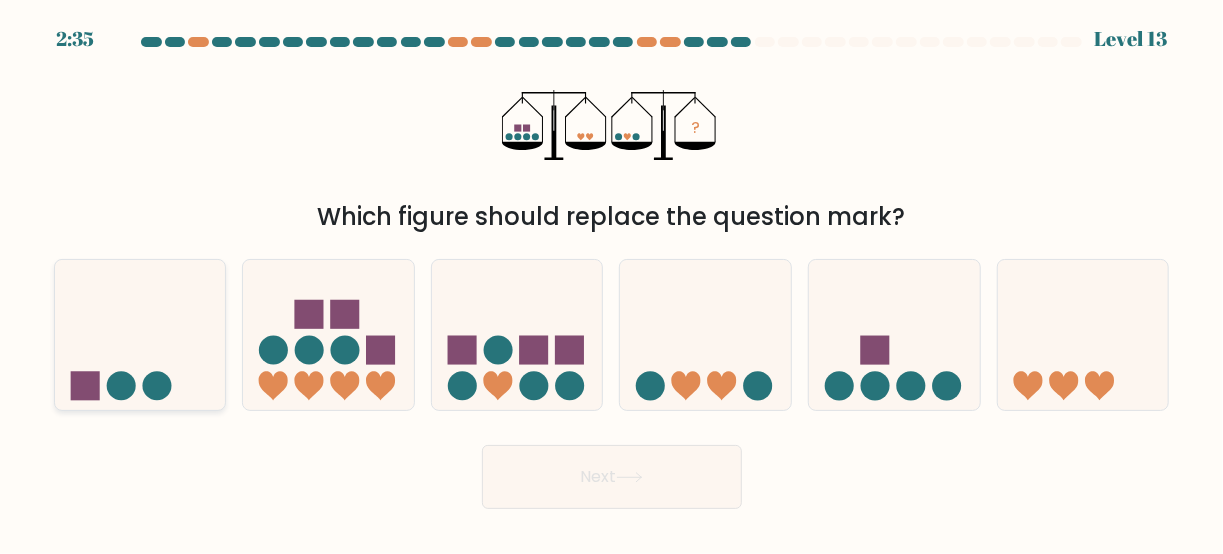 click 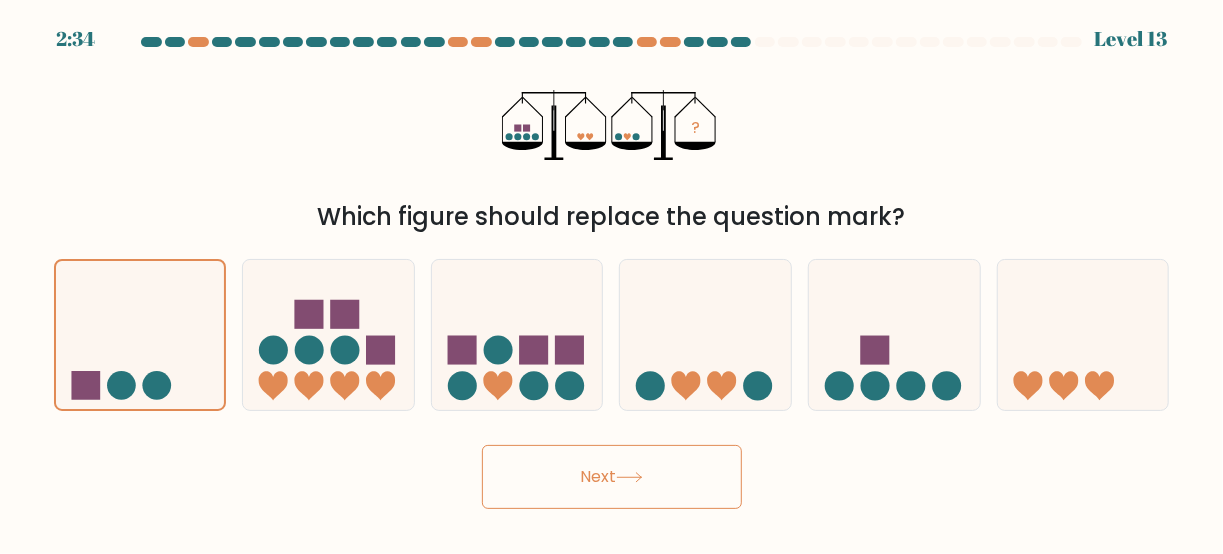 click on "Next" at bounding box center (612, 477) 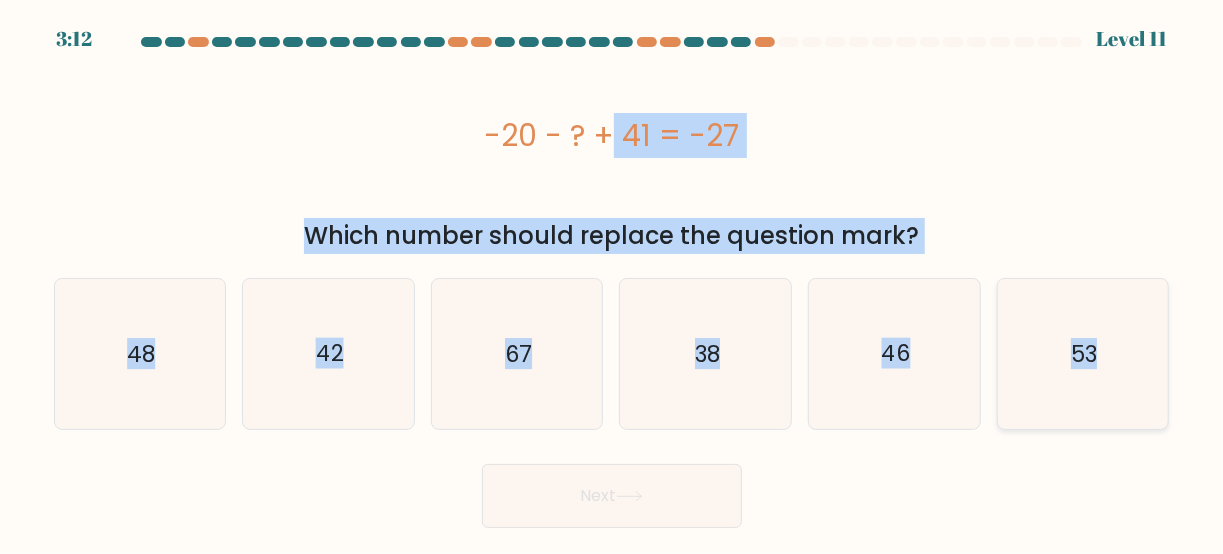 drag, startPoint x: 482, startPoint y: 137, endPoint x: 1137, endPoint y: 364, distance: 693.22003 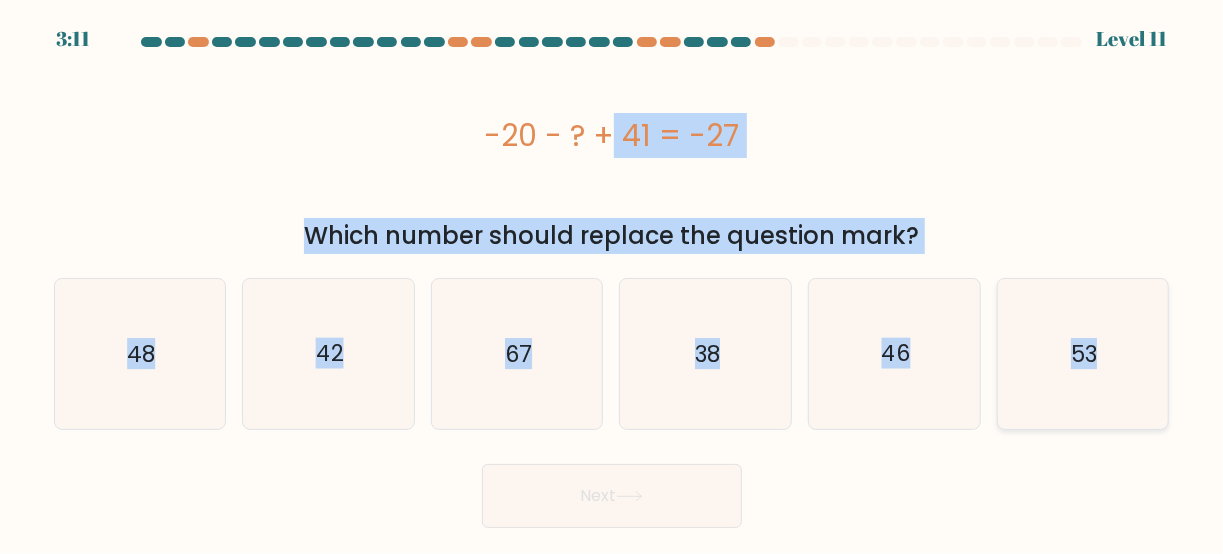 copy on "-20 - ? + 41 = -27
Which number should replace the question mark?
a.
48
b.
42
c.
67
d.
38
e.
46
f.
53" 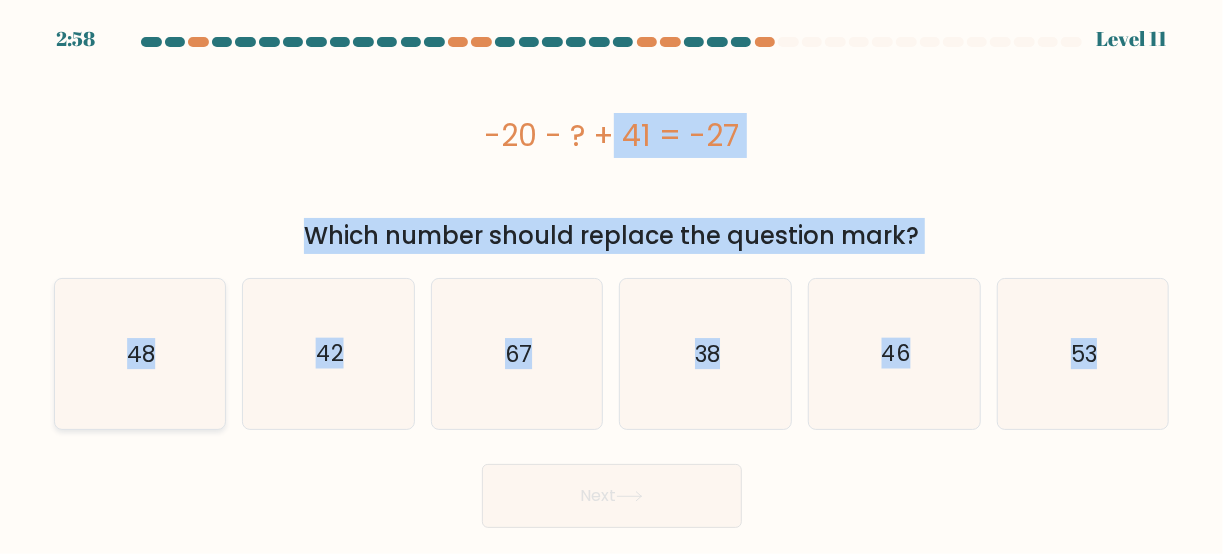 click on "48" 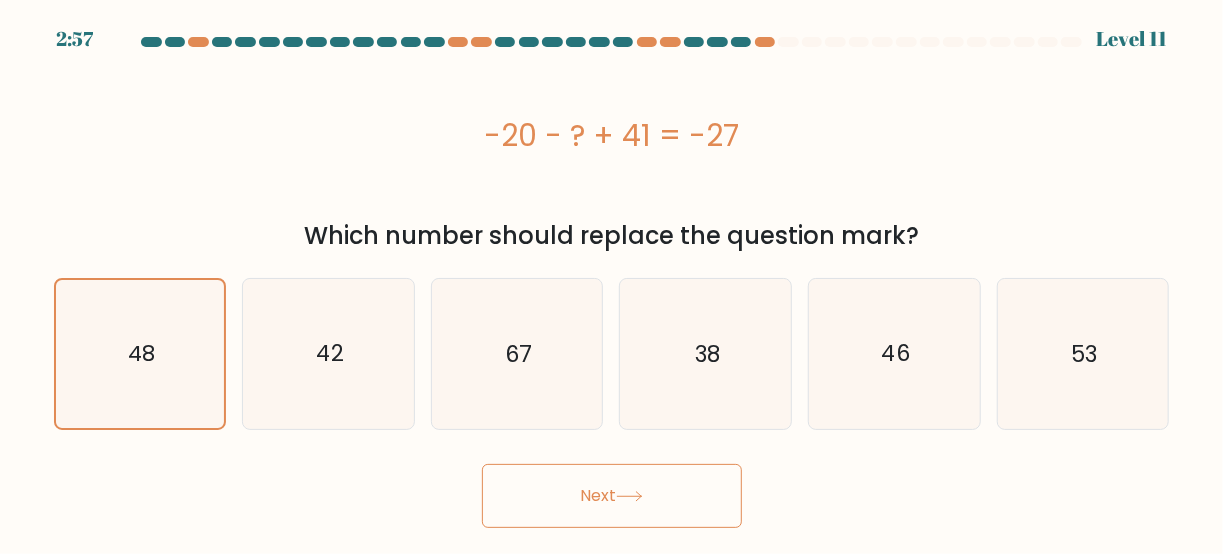 click on "Next" at bounding box center [612, 496] 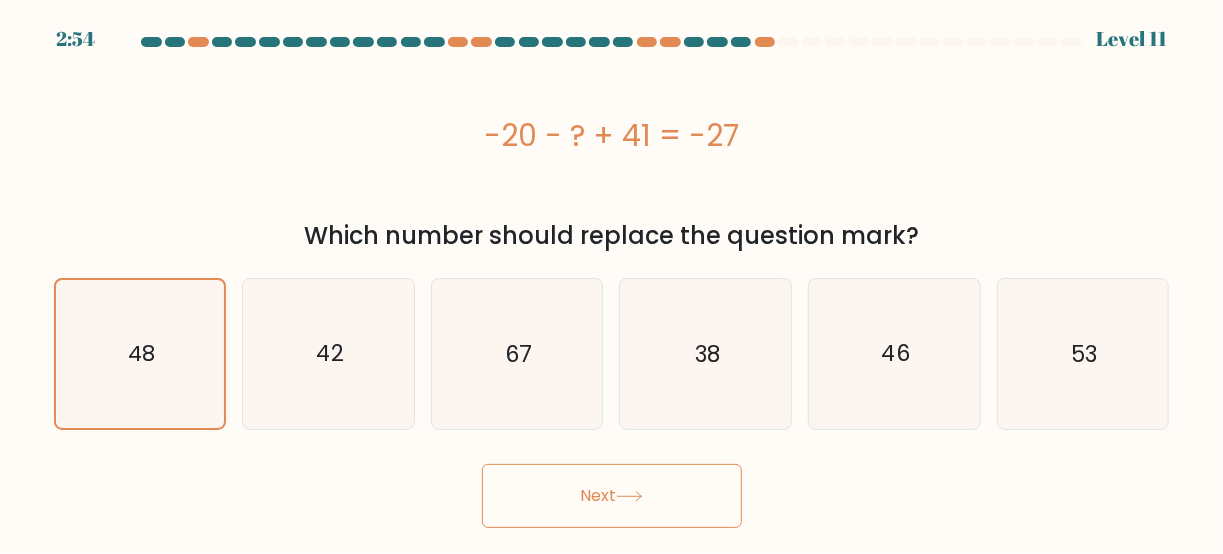 click on "Next" at bounding box center [612, 496] 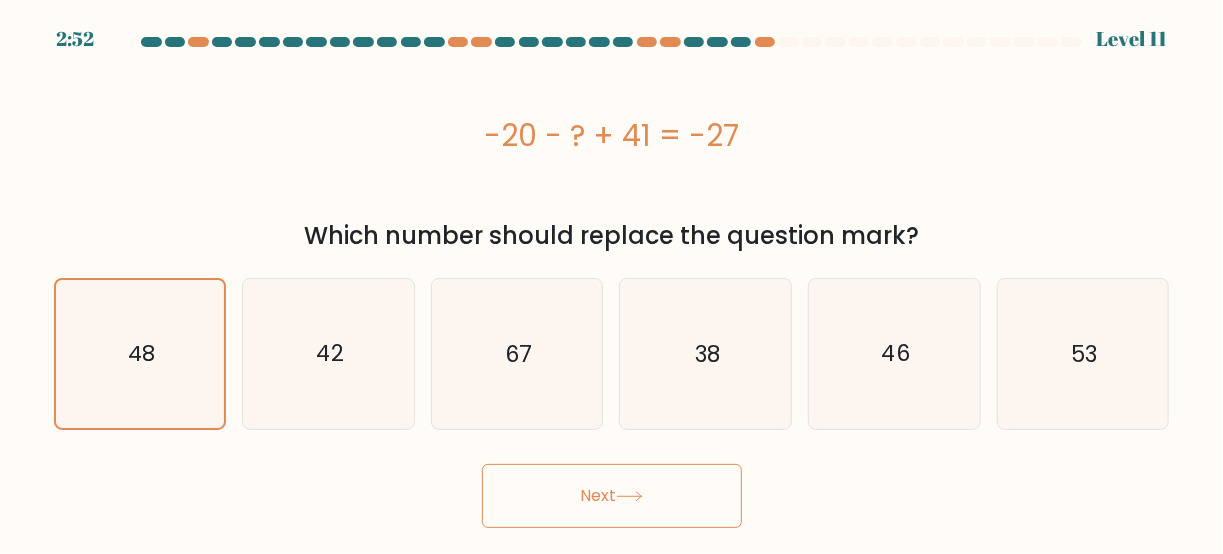 click on "Next" at bounding box center [612, 496] 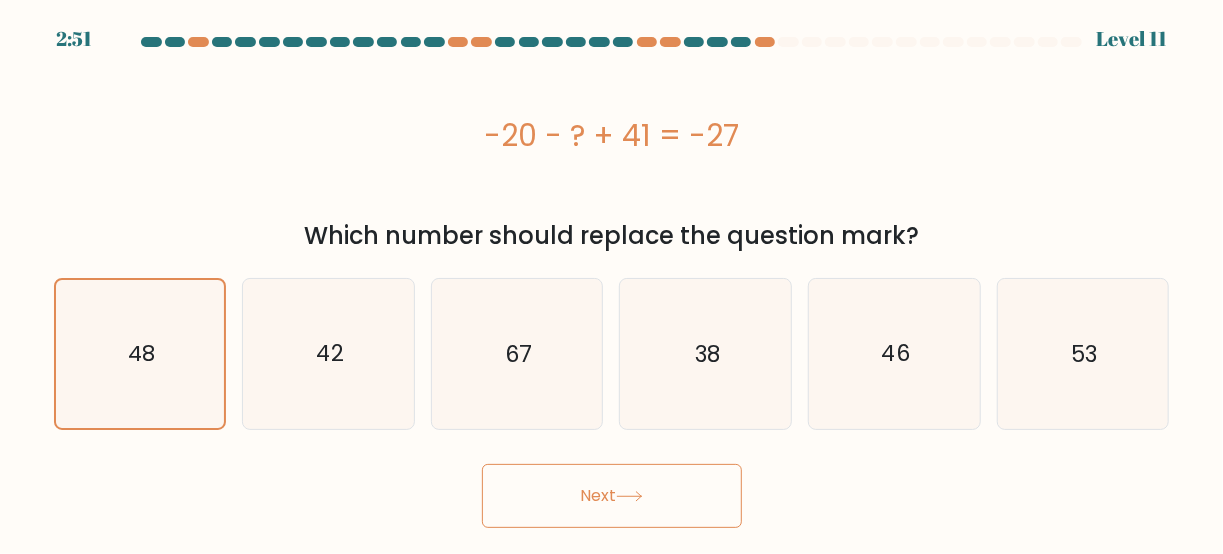 click on "Next" at bounding box center [612, 496] 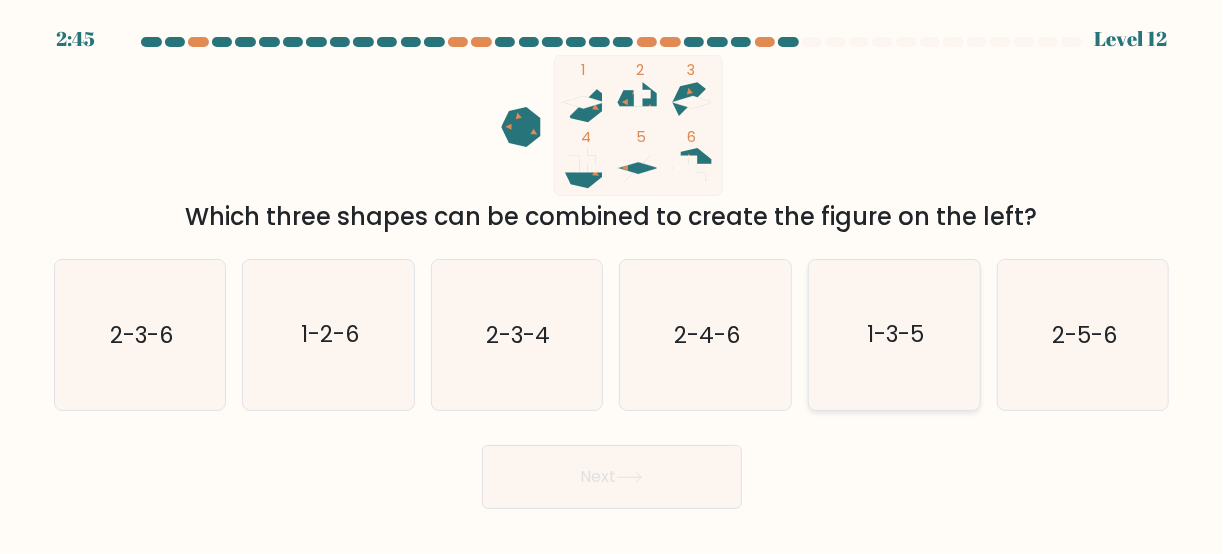 click on "1-3-5" 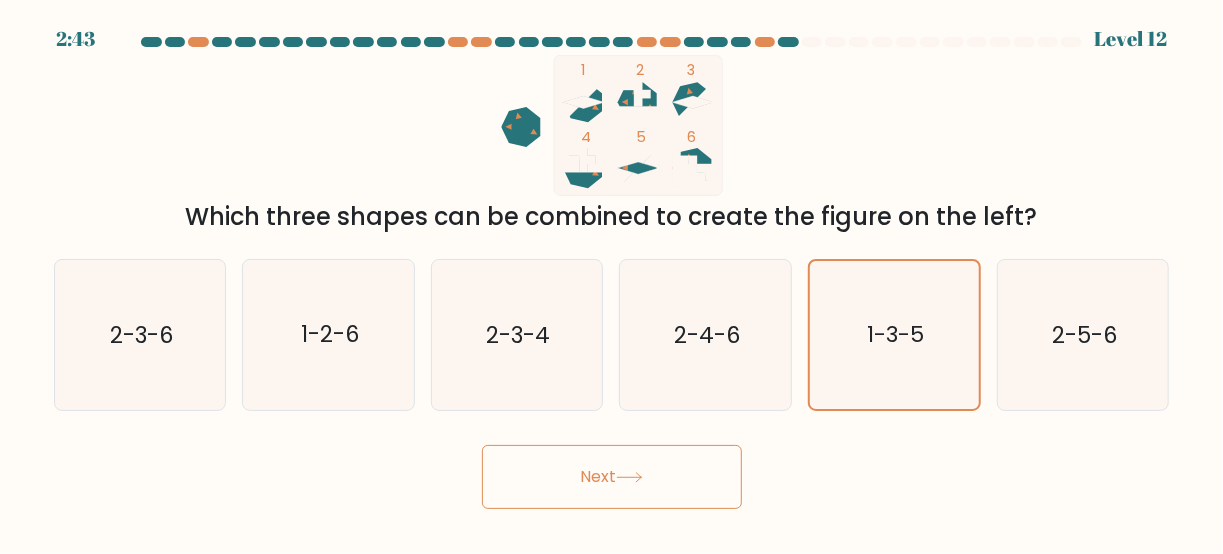 click on "Next" at bounding box center [612, 477] 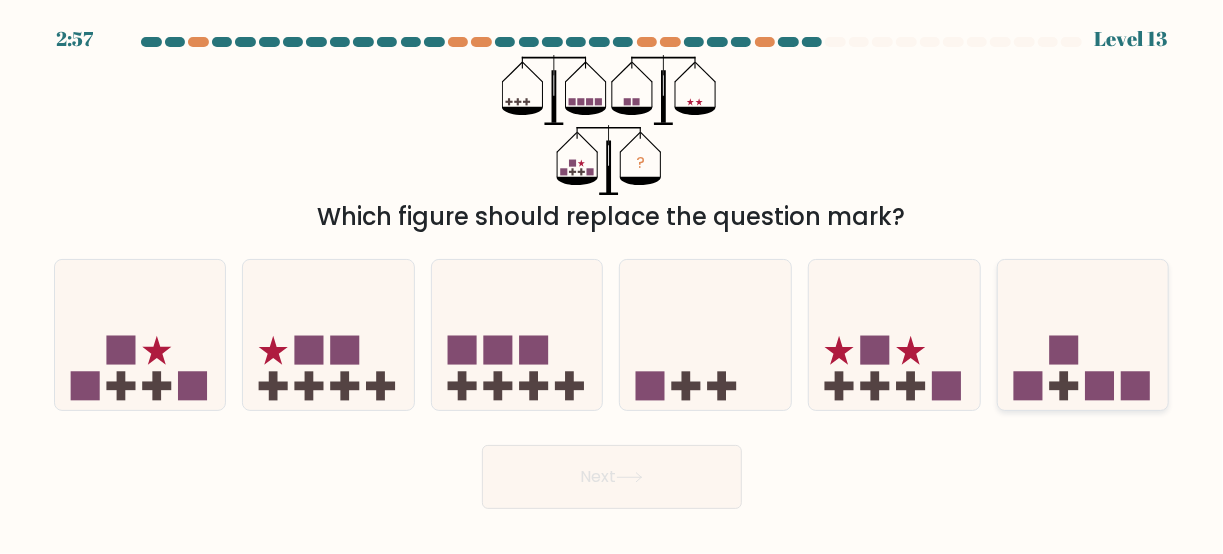 click 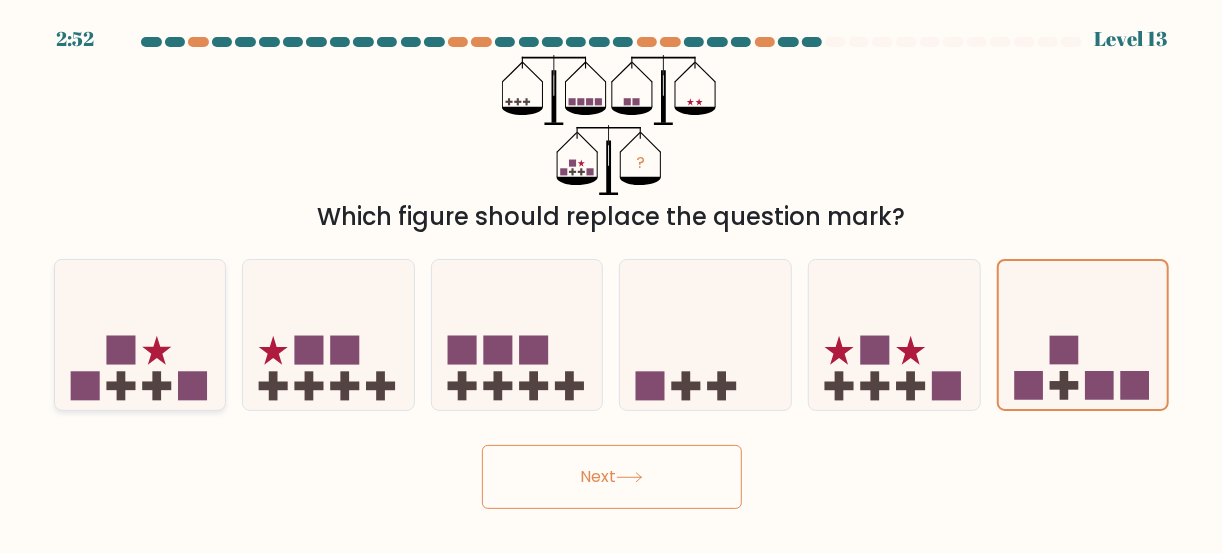 click 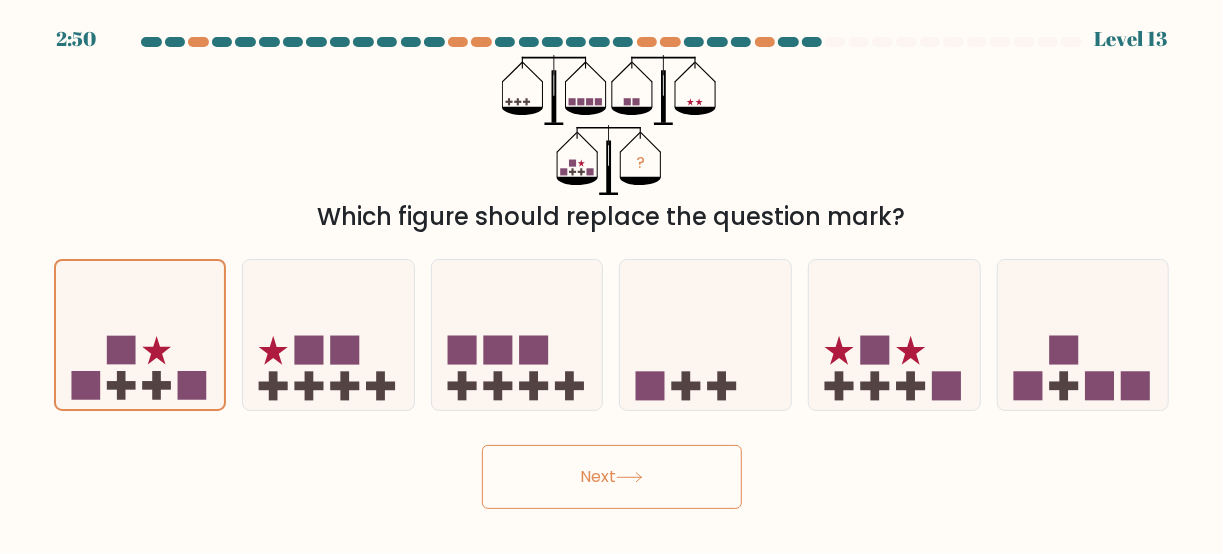 click on "Next" at bounding box center (612, 477) 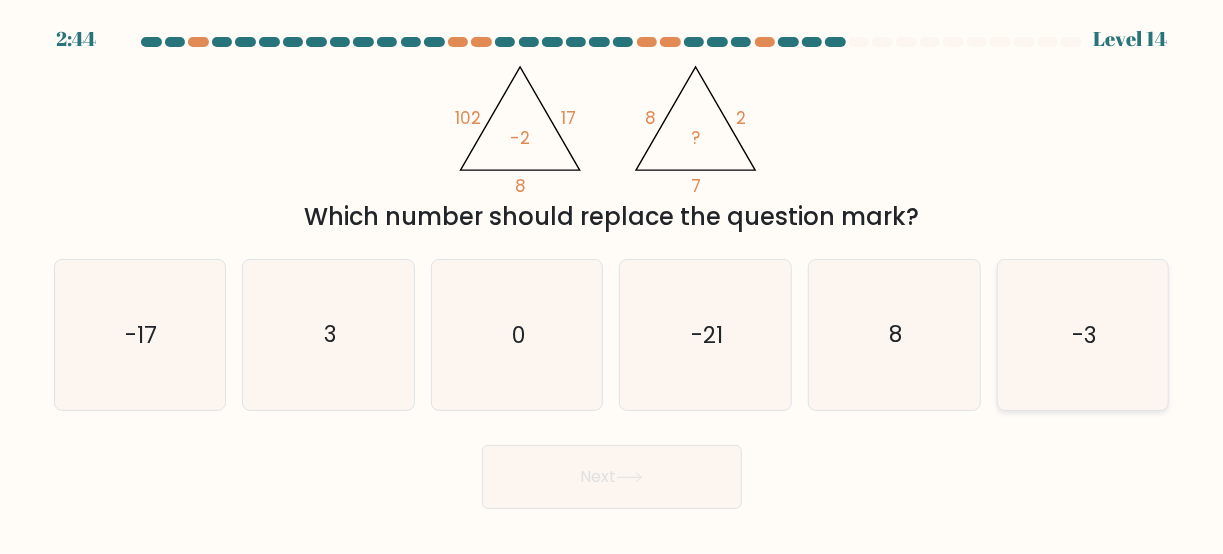 click on "-3" 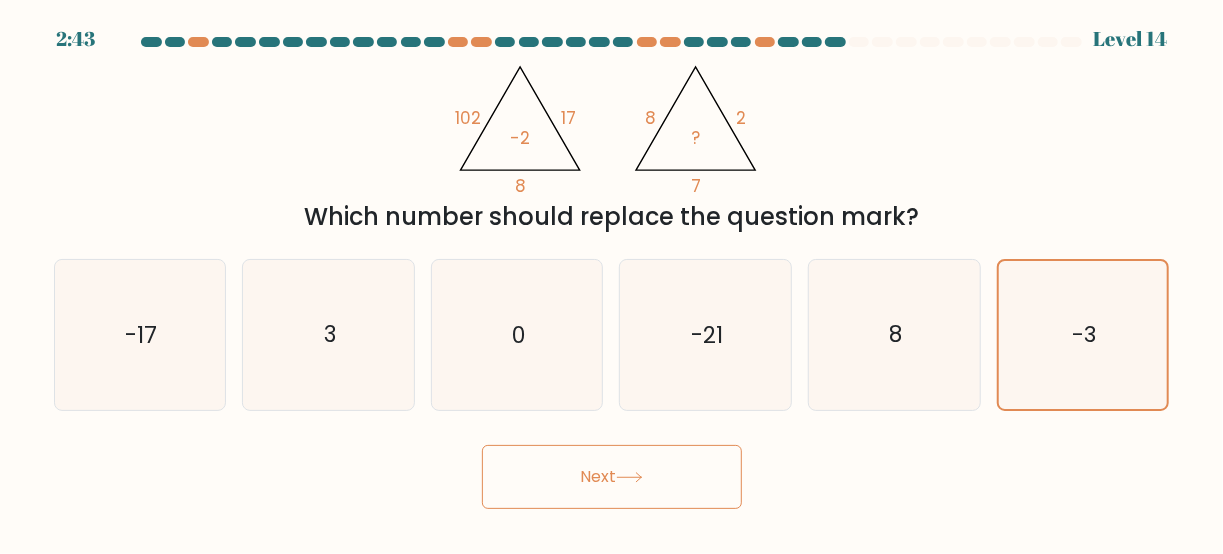 click on "Next" at bounding box center [612, 477] 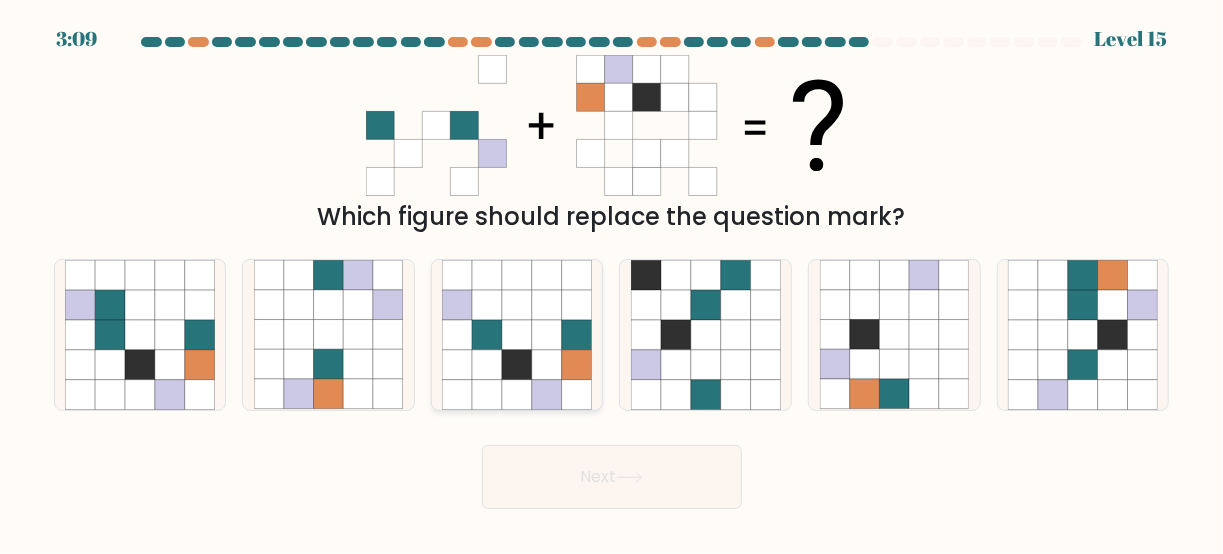 click 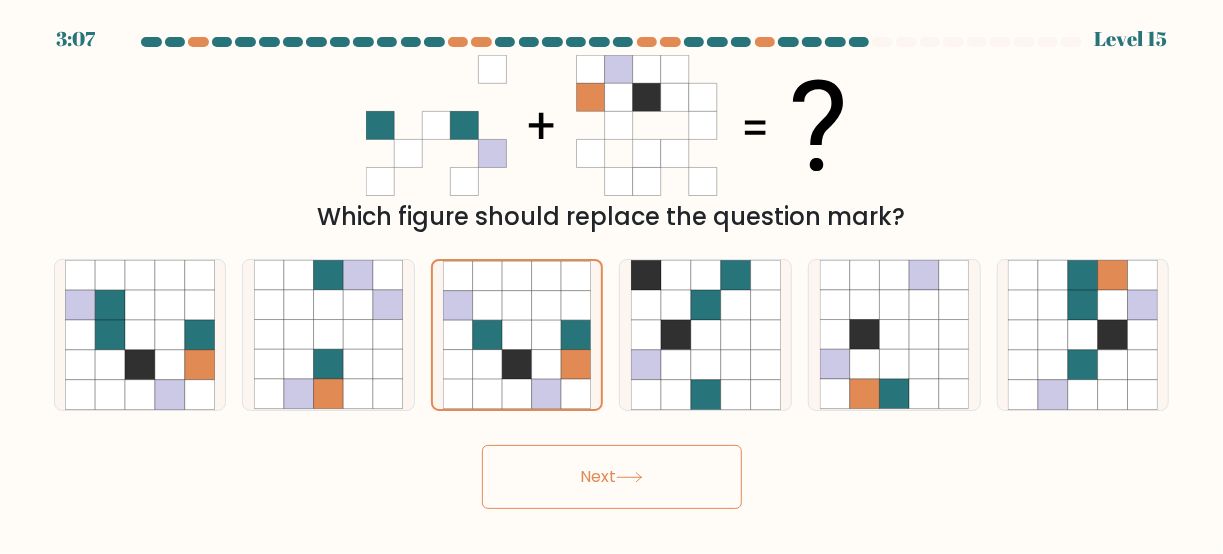 click on "Next" at bounding box center (612, 477) 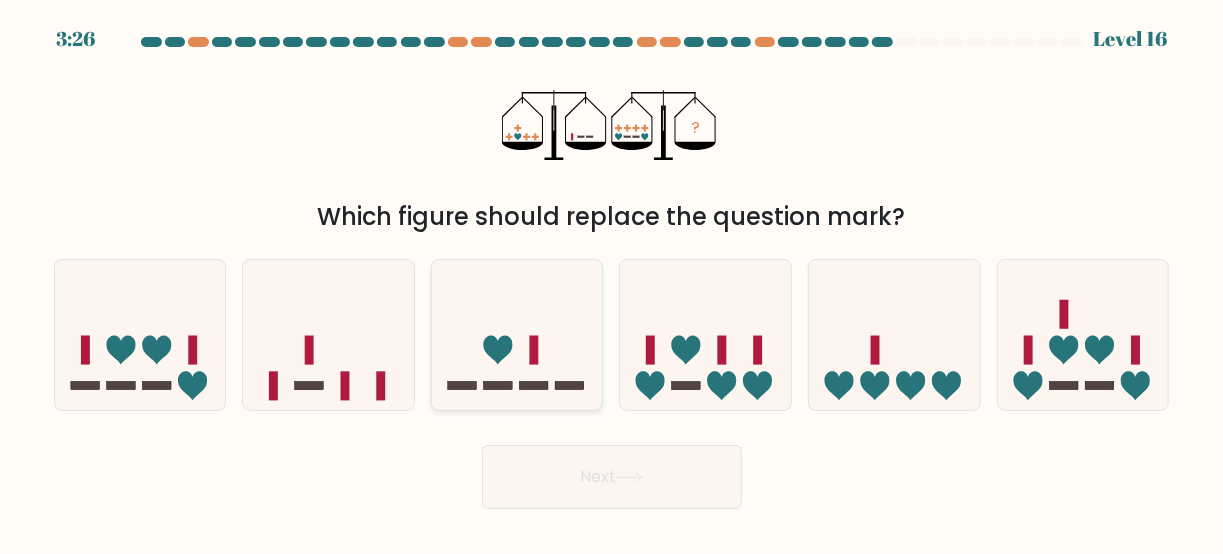 click 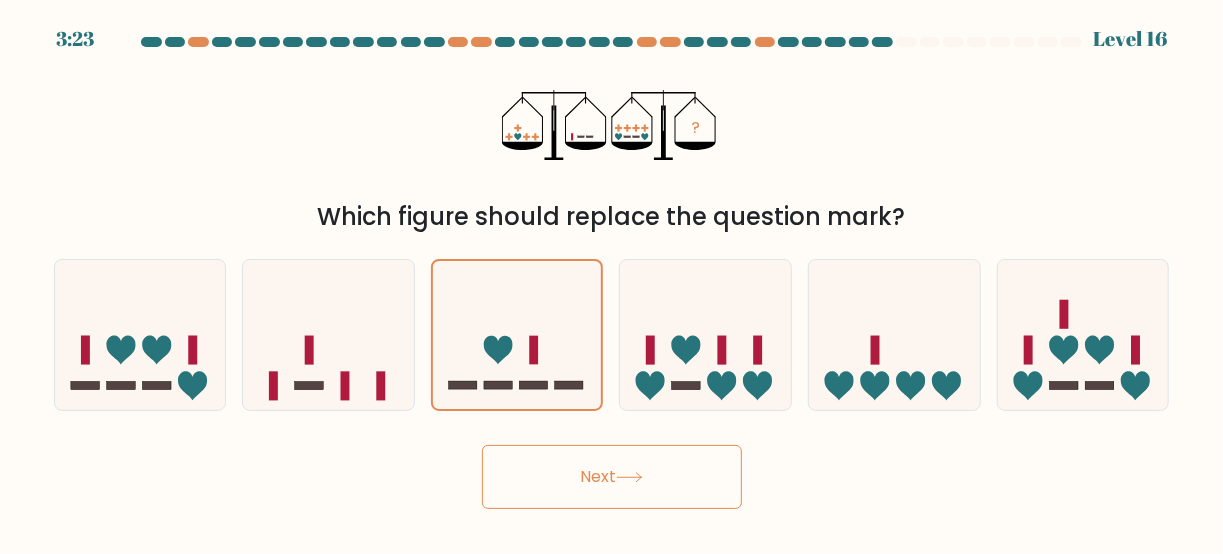 click on "Next" at bounding box center [612, 477] 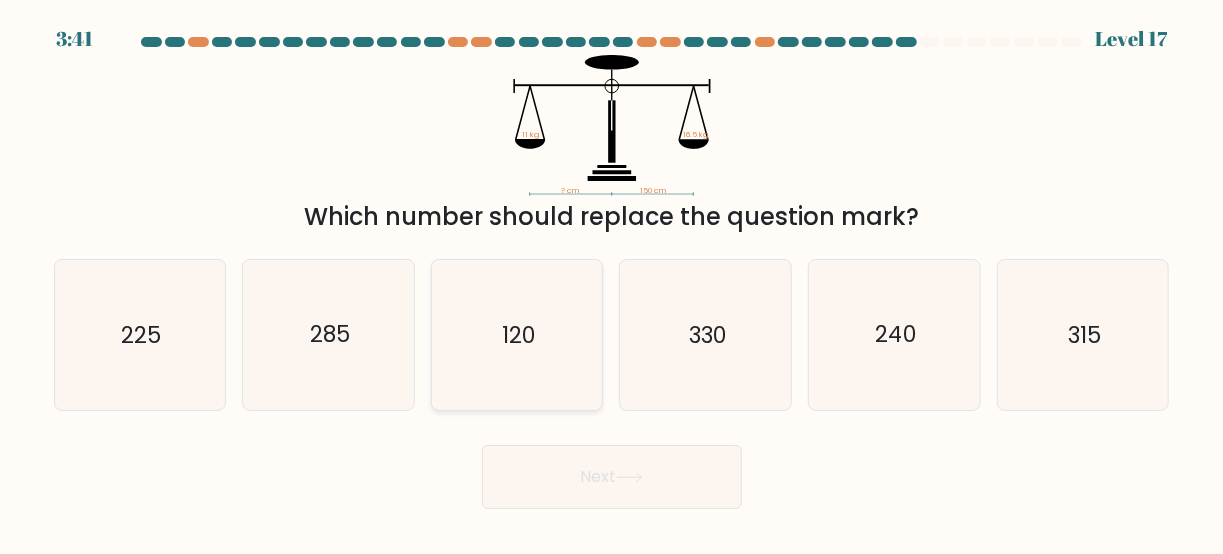 click on "120" 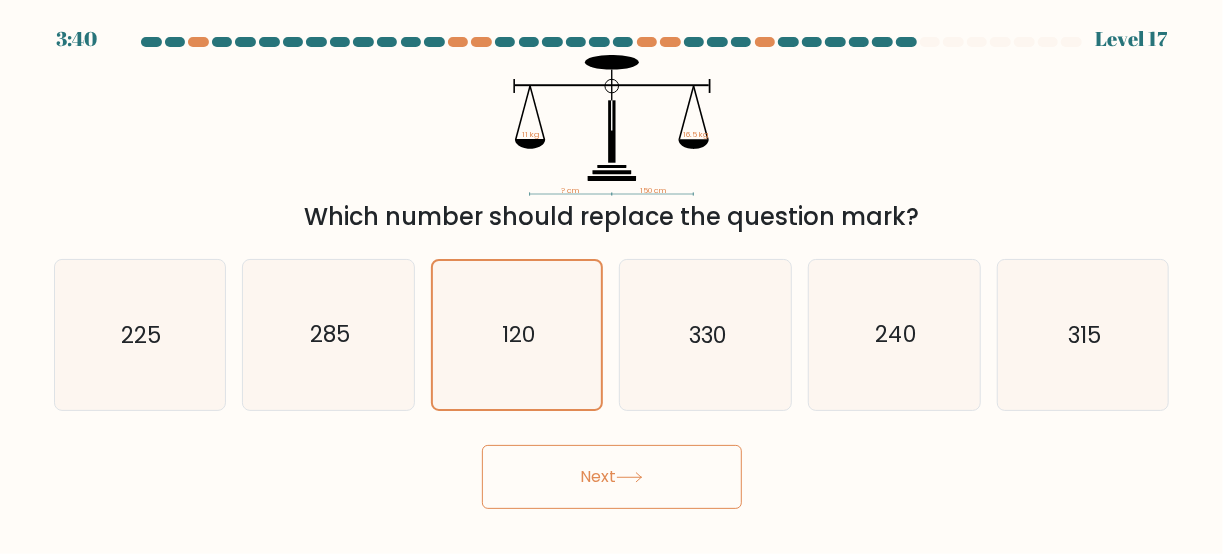 click 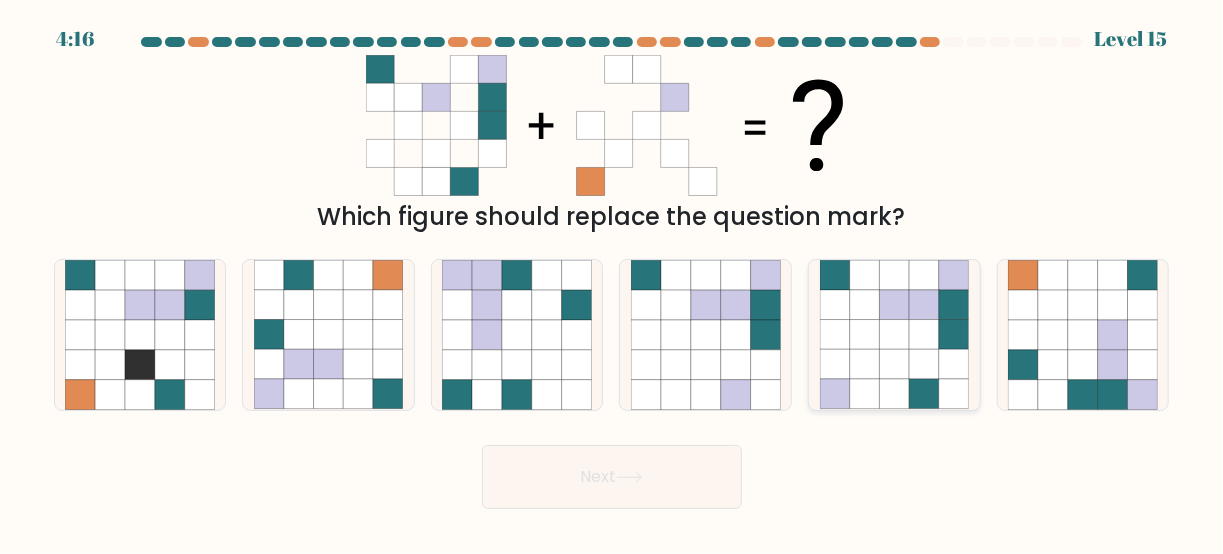 click 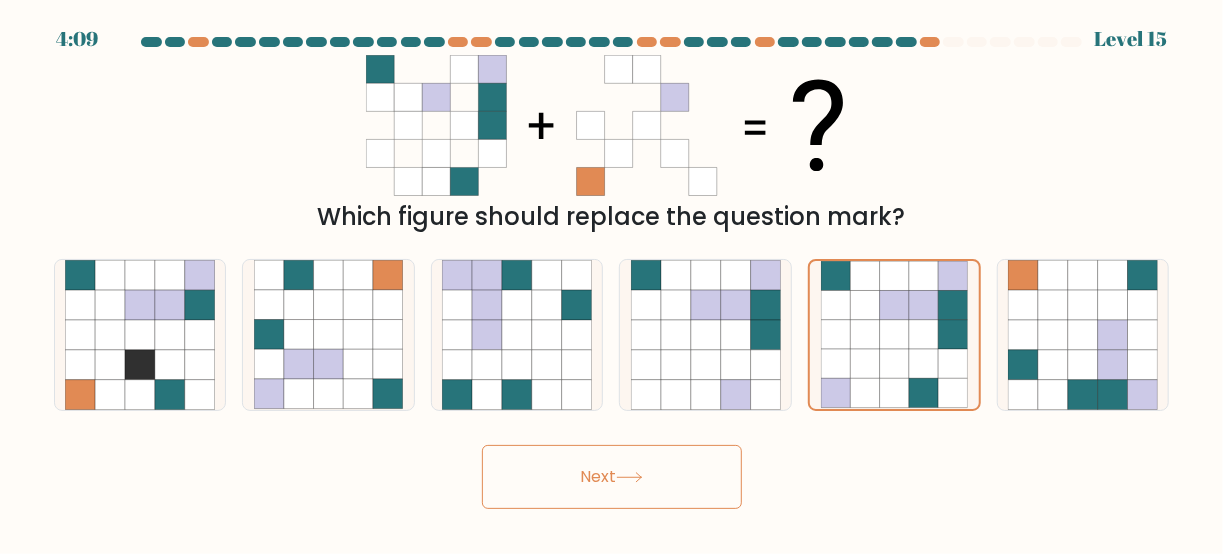 click on "Next" at bounding box center [612, 477] 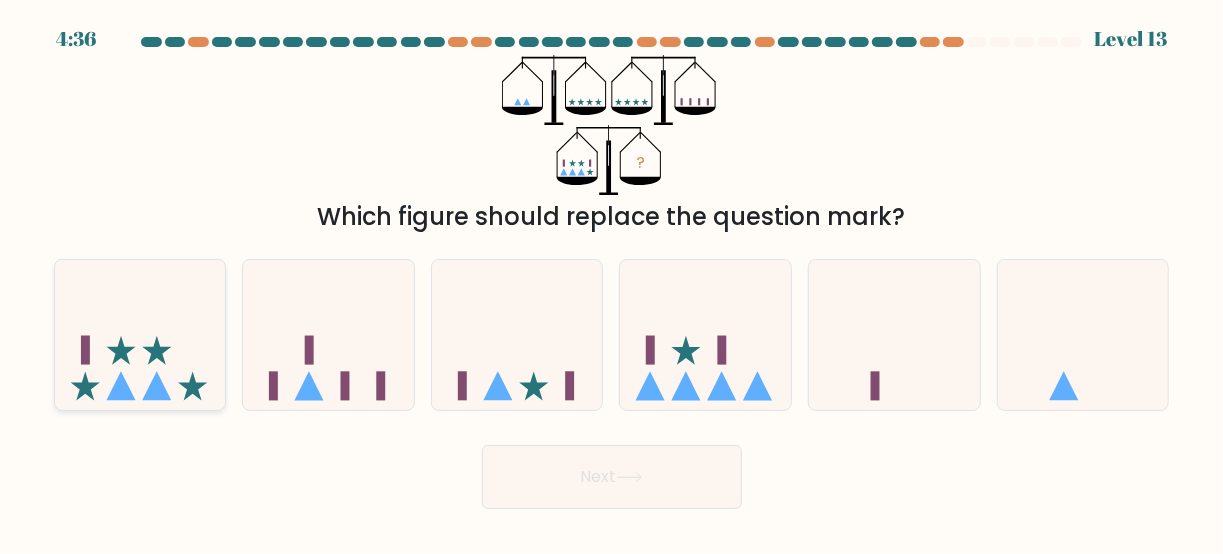 click 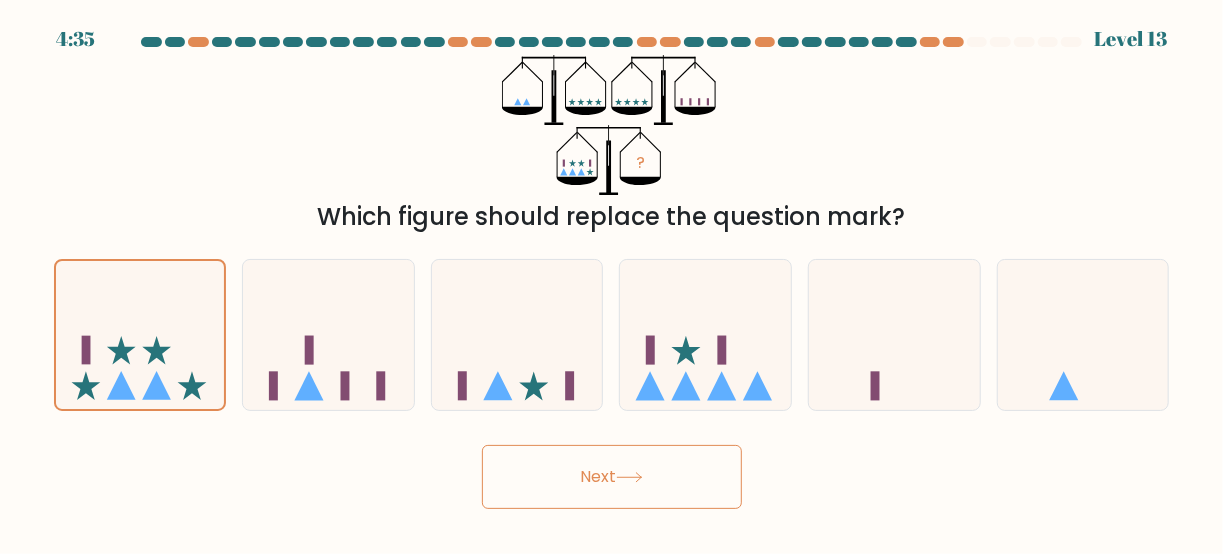click on "Next" at bounding box center [612, 477] 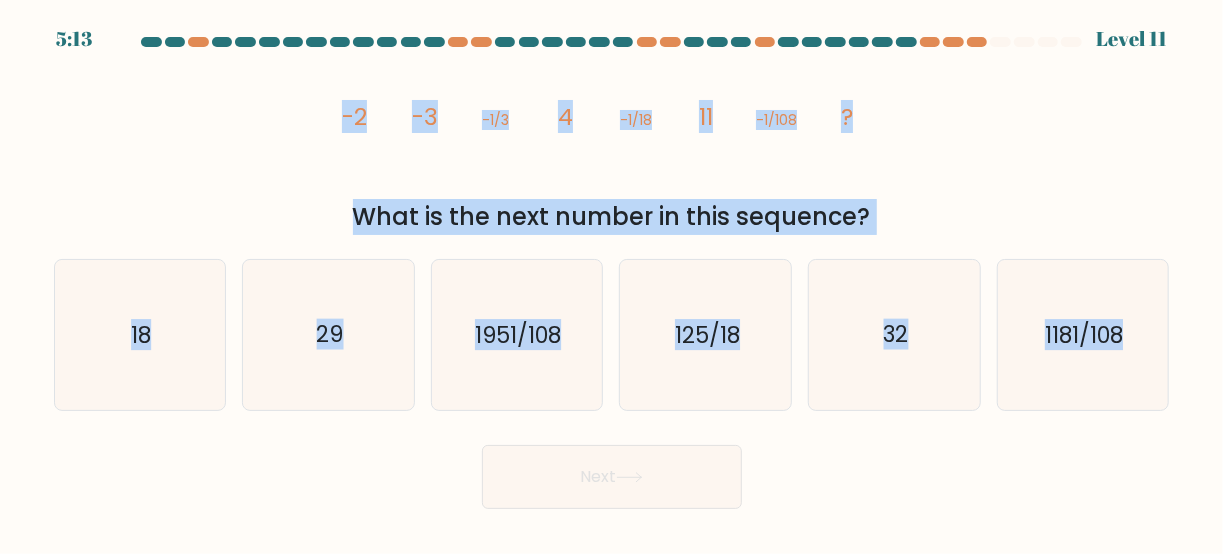 drag, startPoint x: 343, startPoint y: 127, endPoint x: 1208, endPoint y: 309, distance: 883.93945 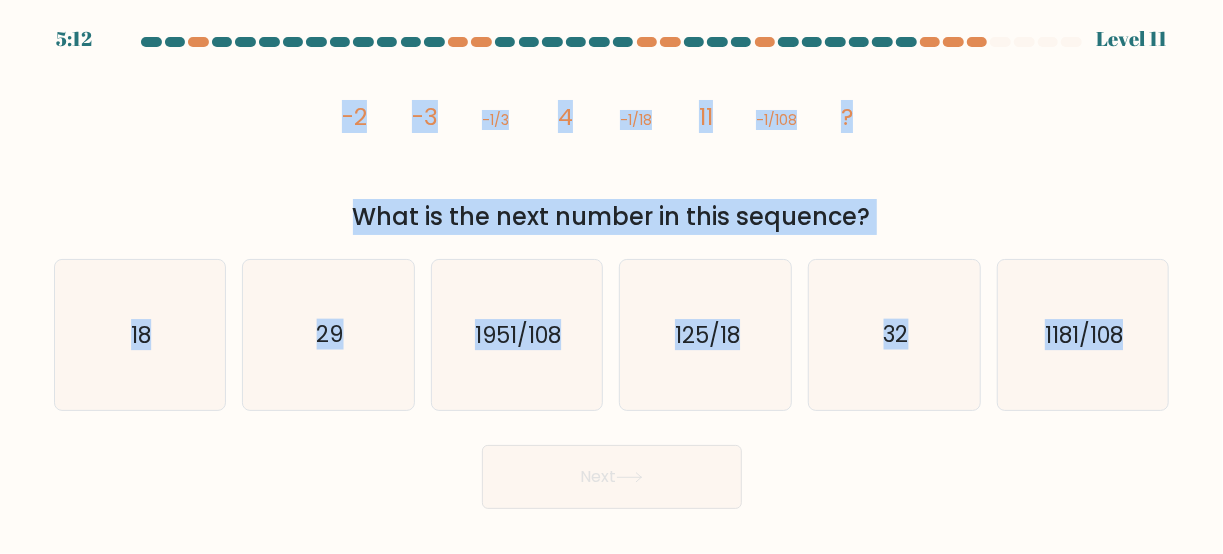 copy on "-2
-3
-1/3
4
-1/18
11
-1/108
?
What is the next number in this sequence?
a.
18
b.
29
c.
1951/108
d.
125/18
e.
32
f.
1181/108" 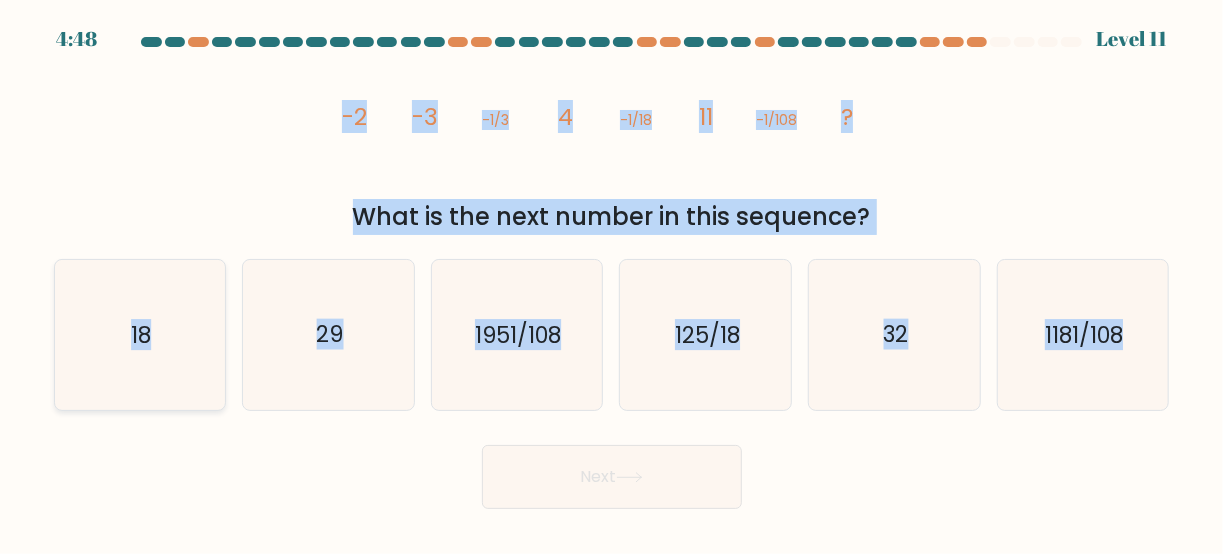 click on "18" 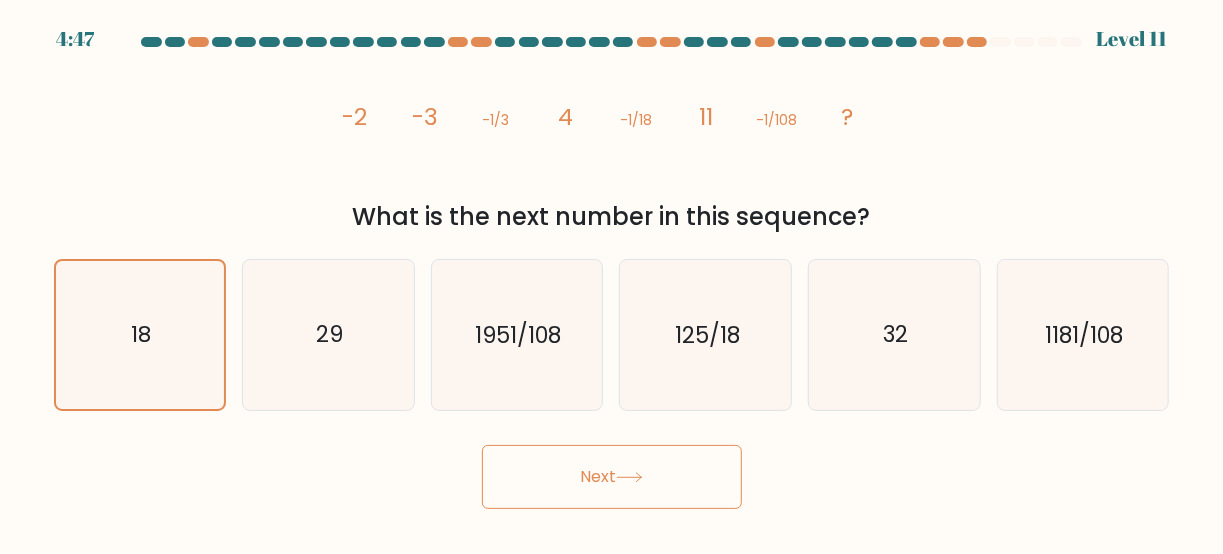 click on "Next" at bounding box center [612, 477] 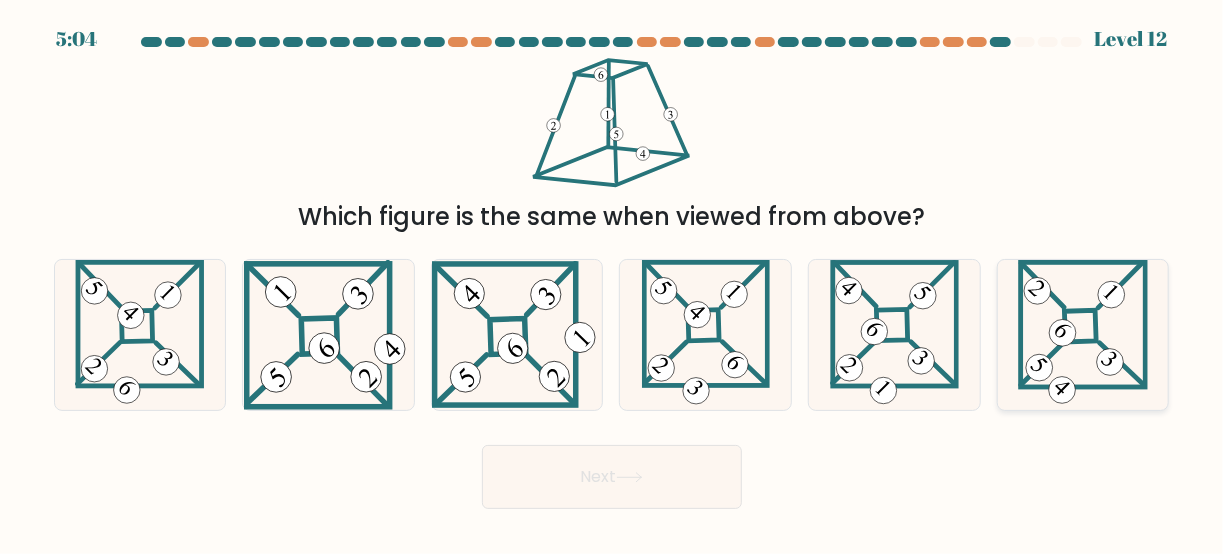 click 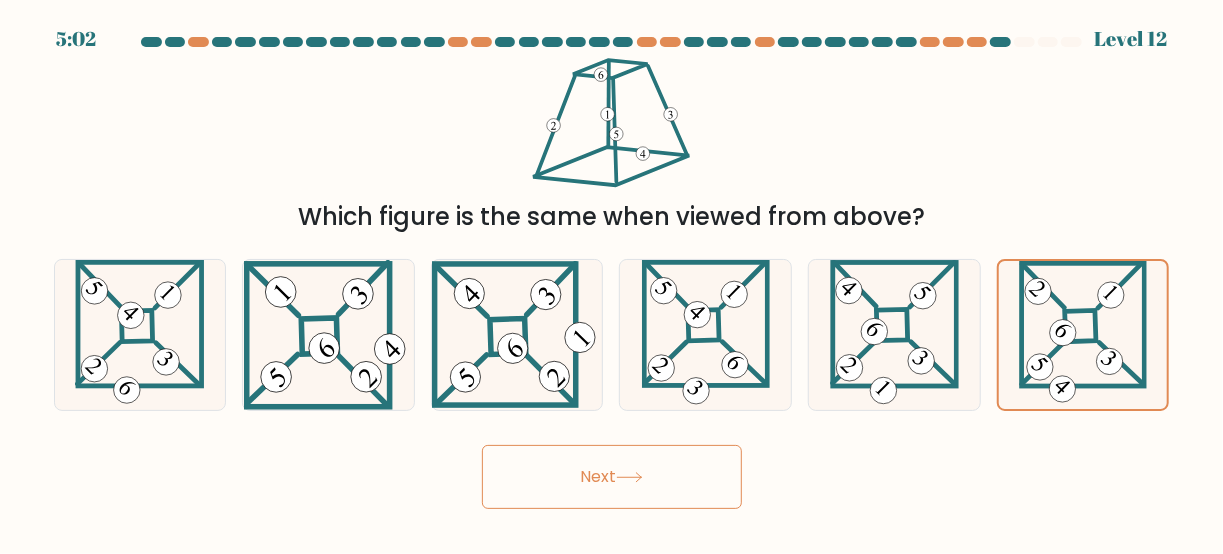 click on "Next" at bounding box center (612, 477) 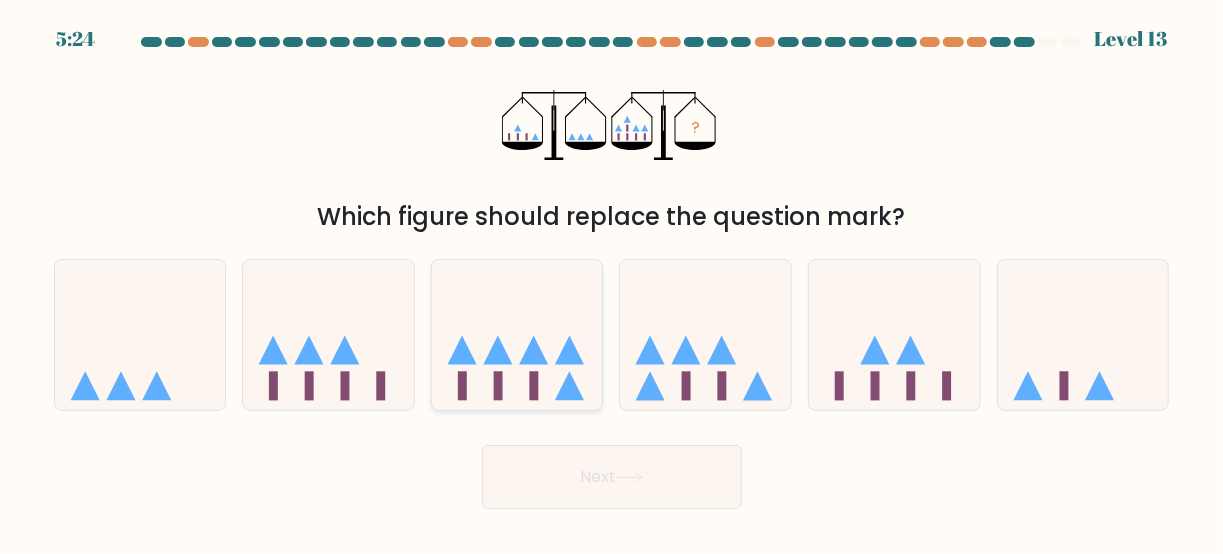 click 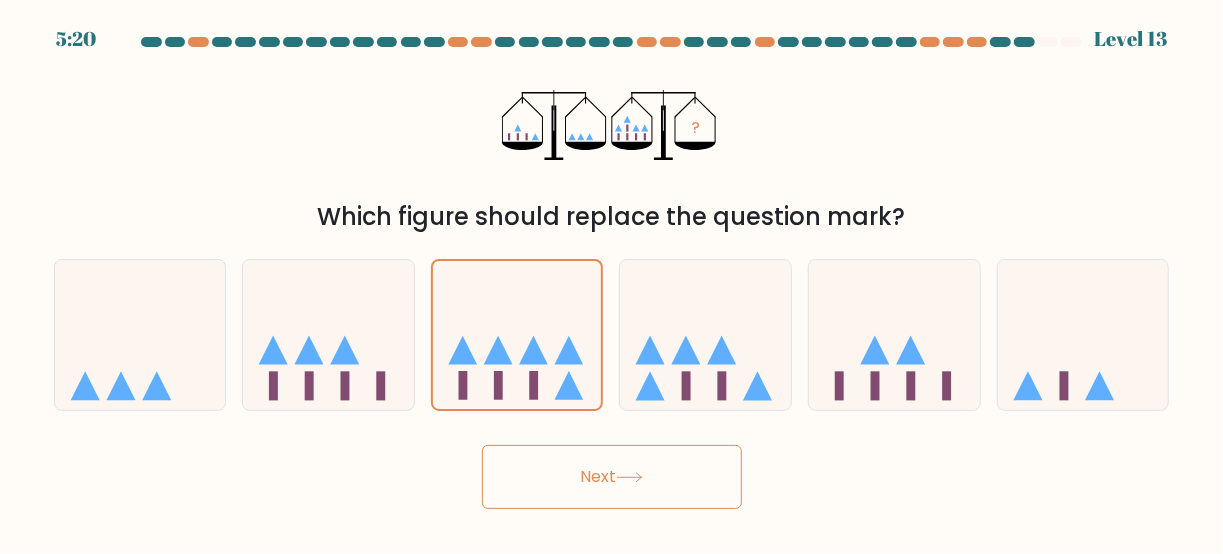 click on "Next" at bounding box center [612, 477] 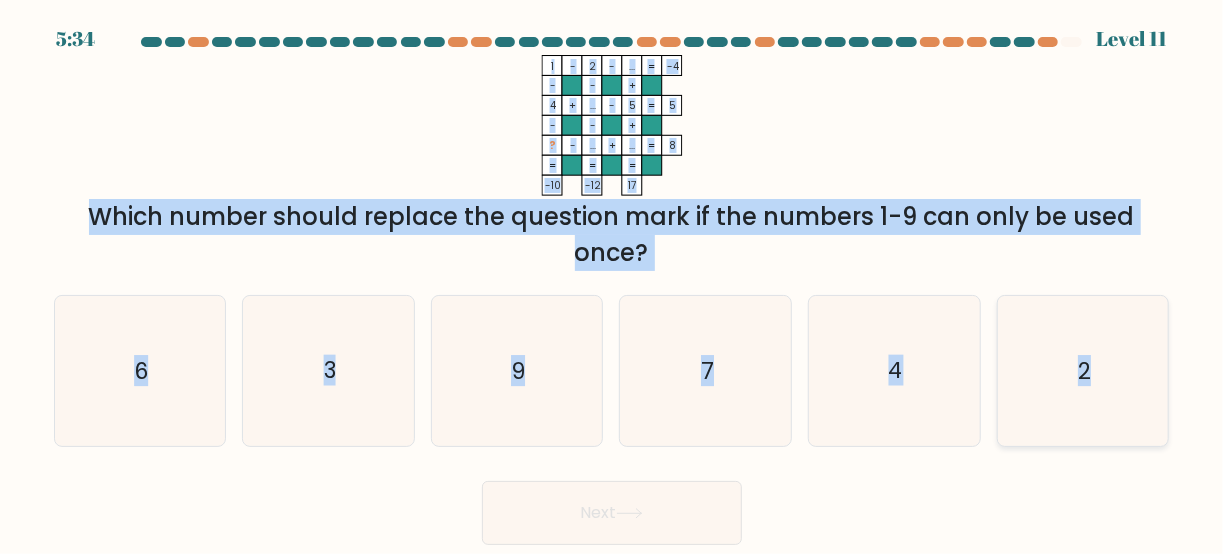 drag, startPoint x: 546, startPoint y: 67, endPoint x: 1102, endPoint y: 388, distance: 642.01013 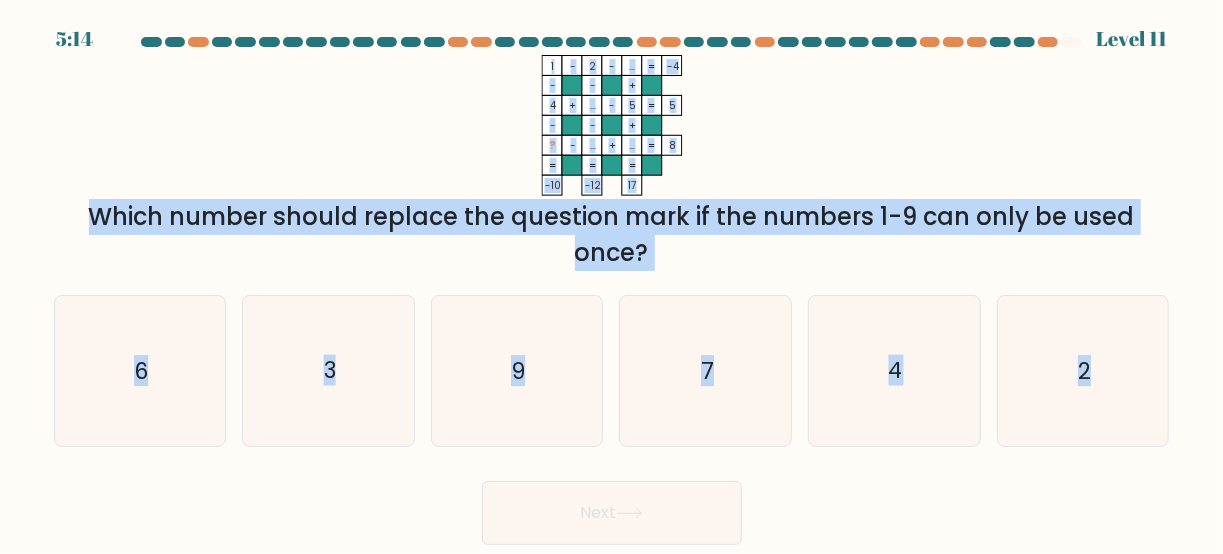 click on "1    -    2    -    ...    -4    -    -    +    4    +    ...    -    5    5    -    -    +    ?    -    ...    +    ...    =   8    =   =   =   =   -10    -12    17    =" 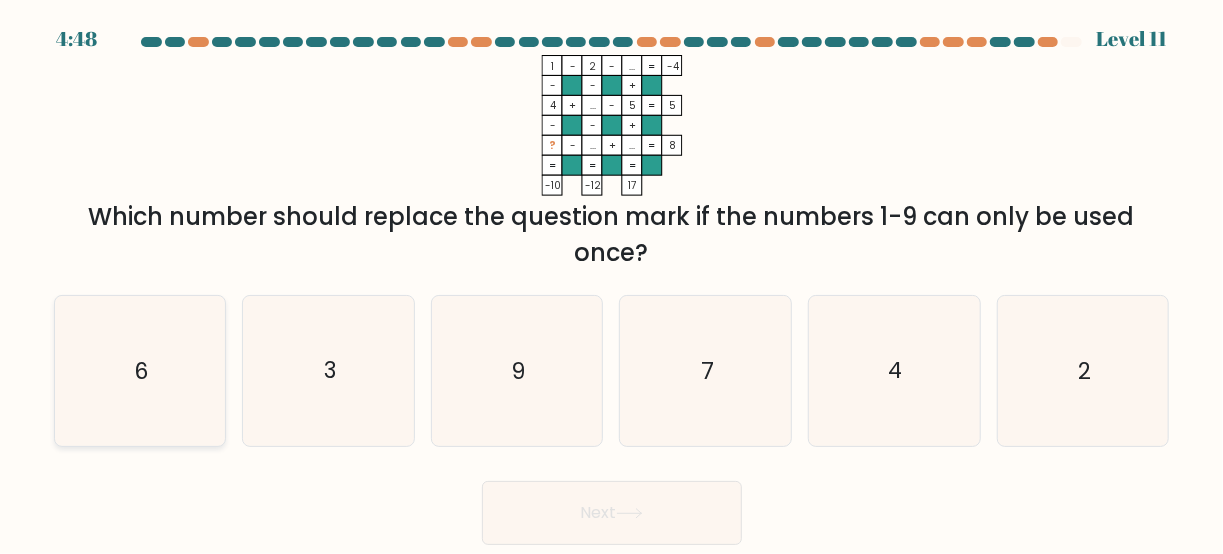 click on "6" 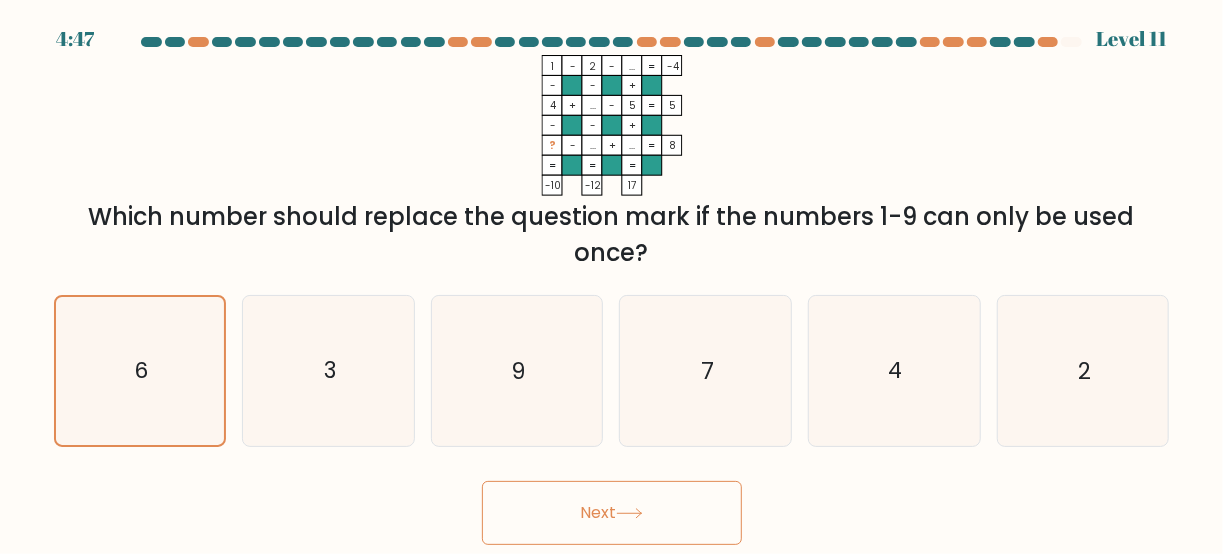 click on "Next" at bounding box center [612, 513] 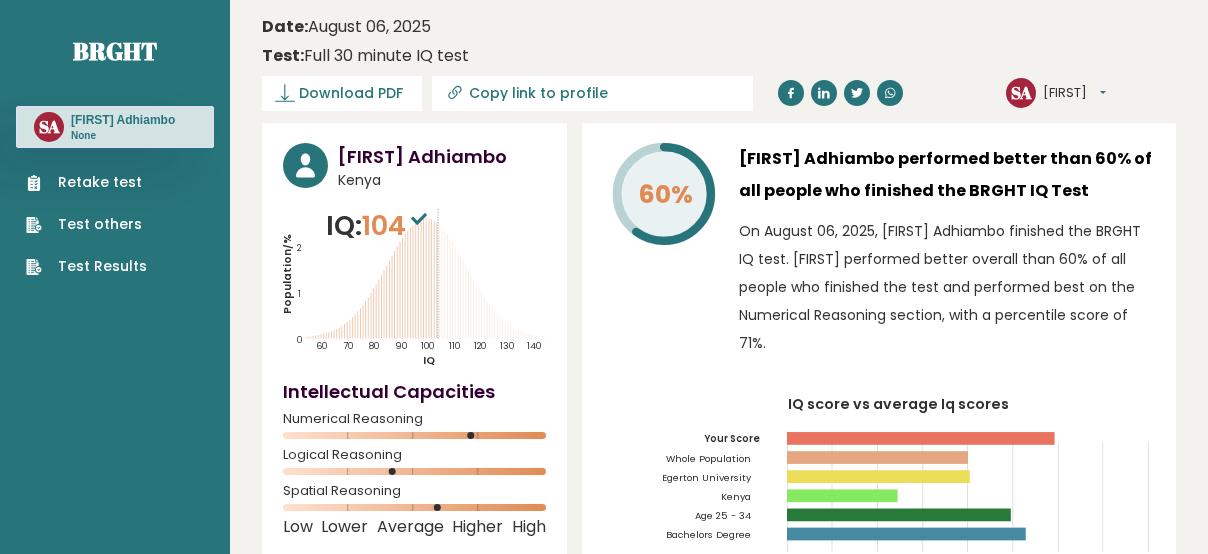 scroll, scrollTop: 0, scrollLeft: 0, axis: both 